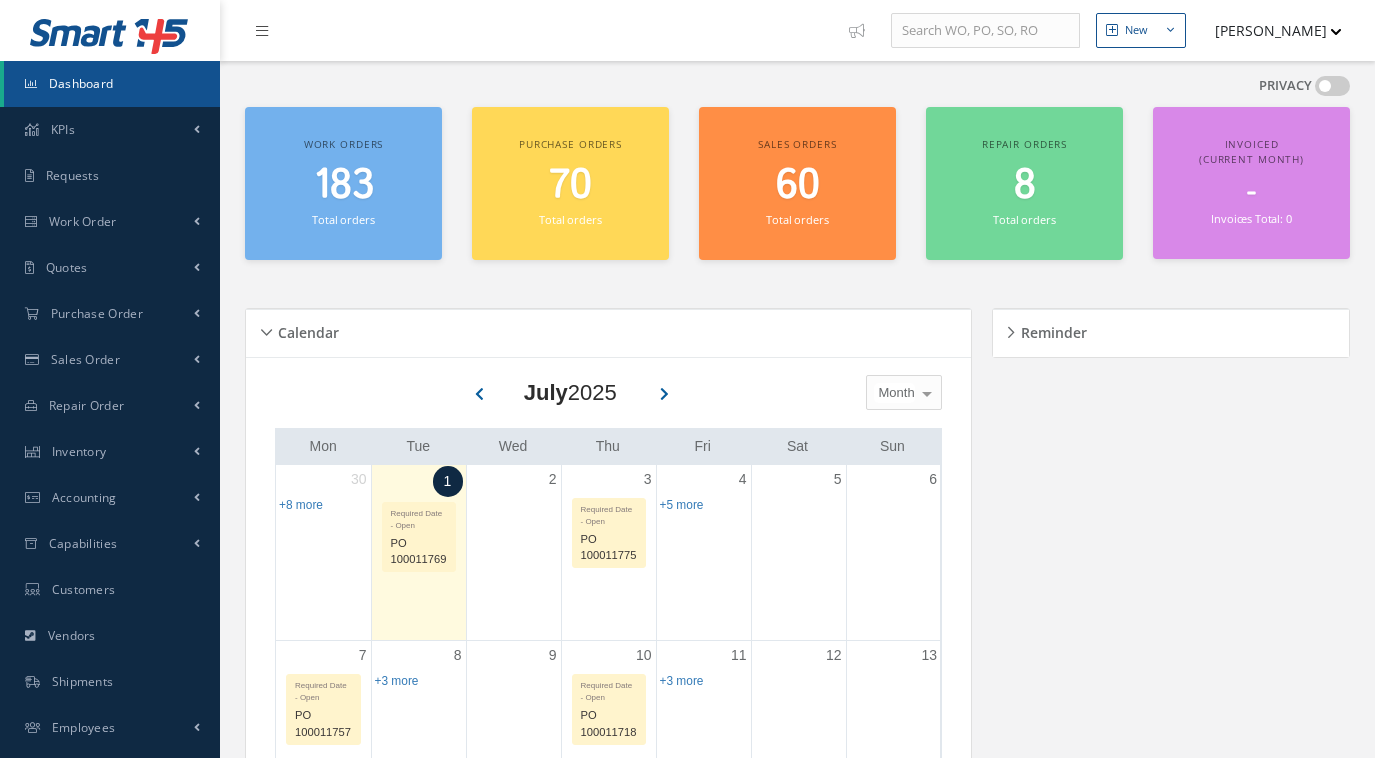 scroll, scrollTop: 0, scrollLeft: 0, axis: both 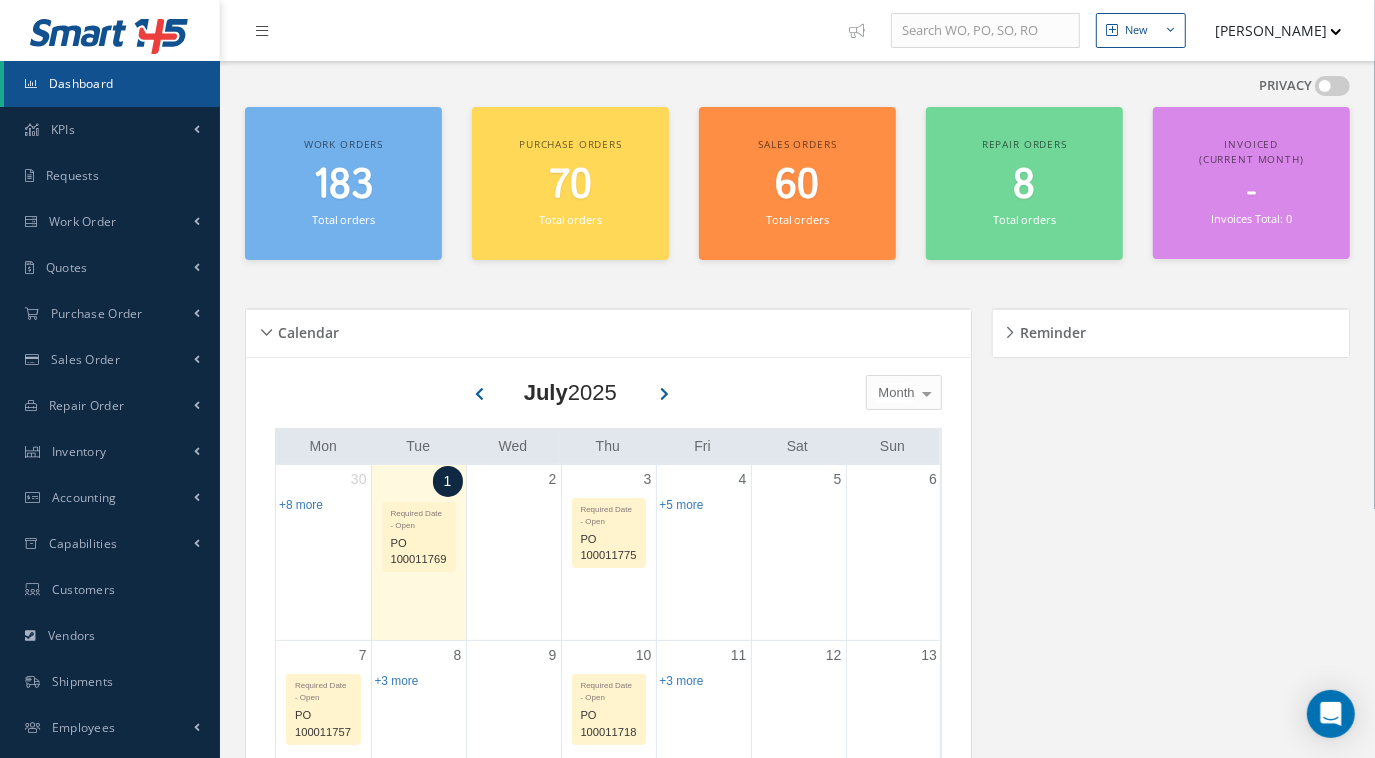 click at bounding box center (1332, 86) 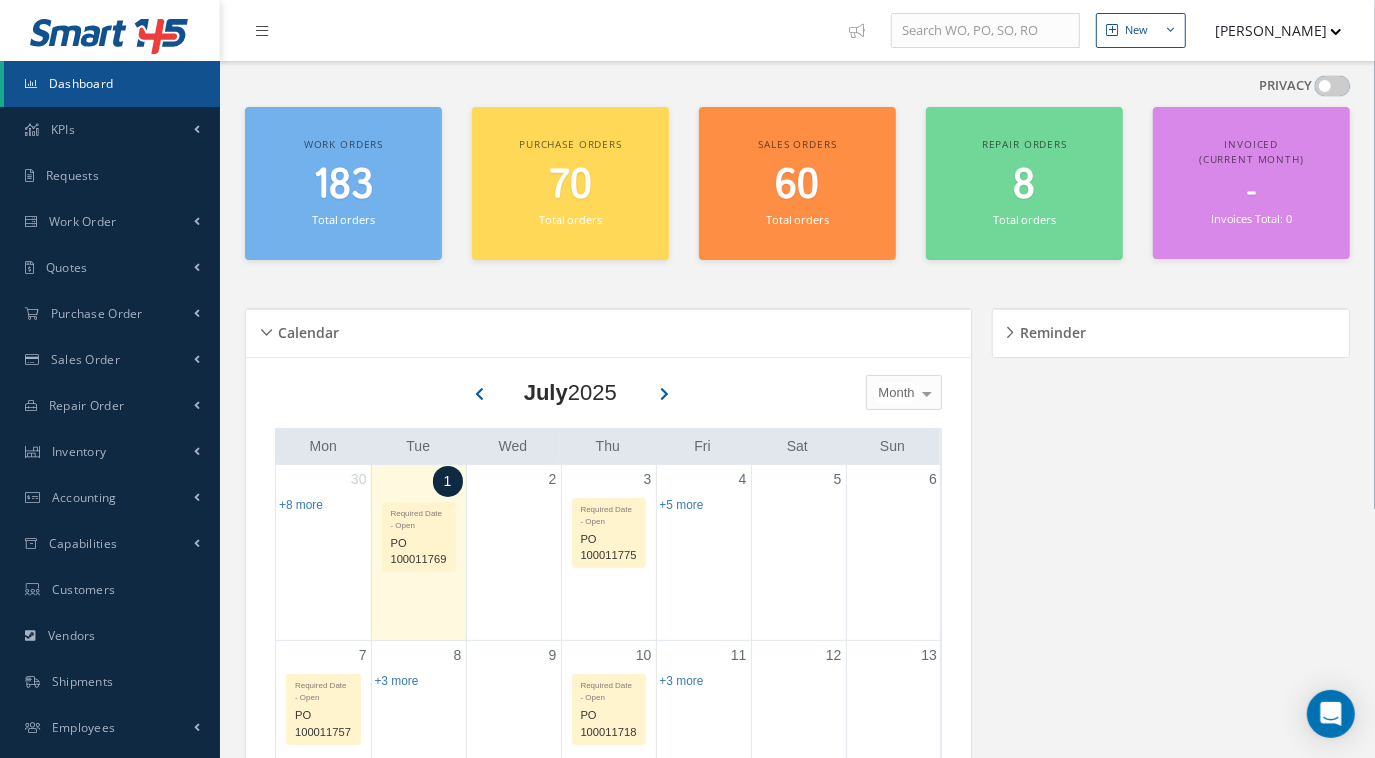 click at bounding box center (1315, 90) 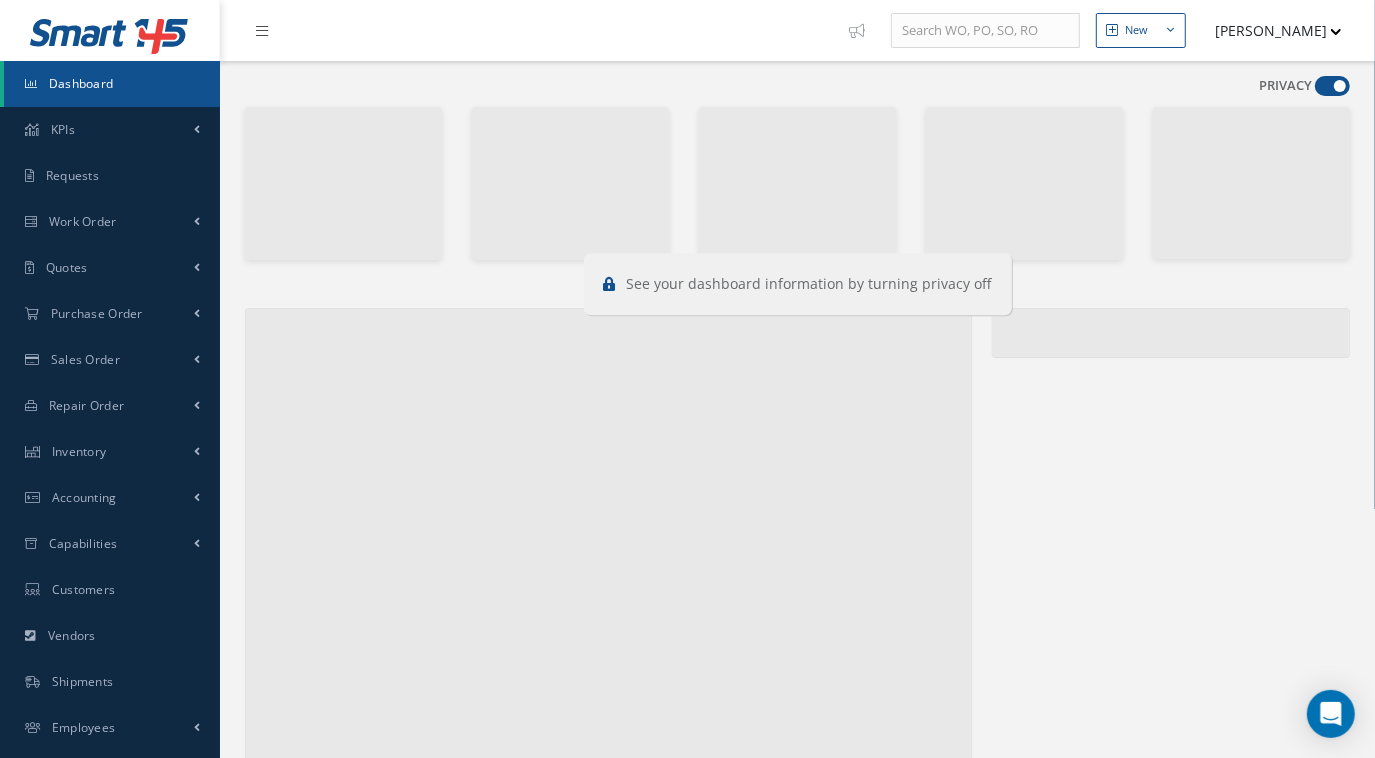 click at bounding box center [1332, 86] 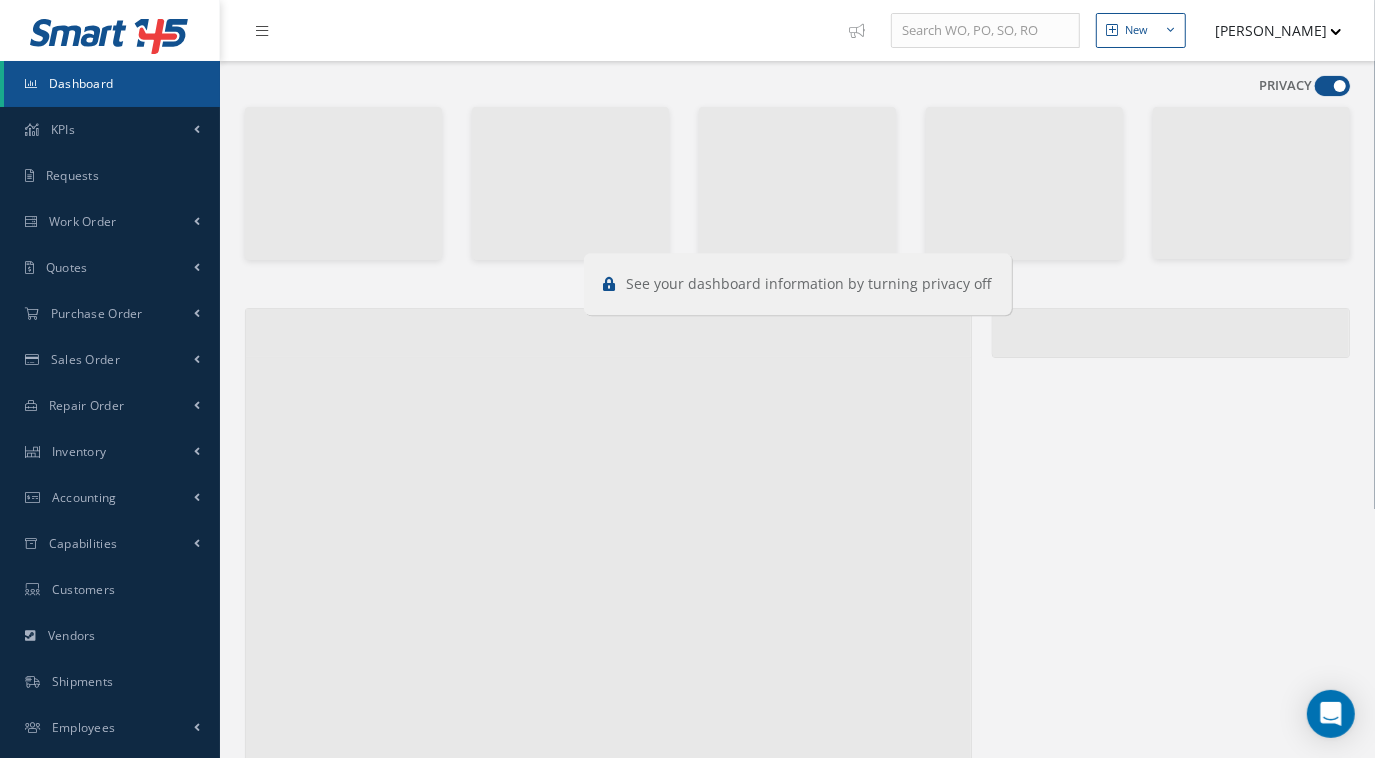 click at bounding box center (1315, 90) 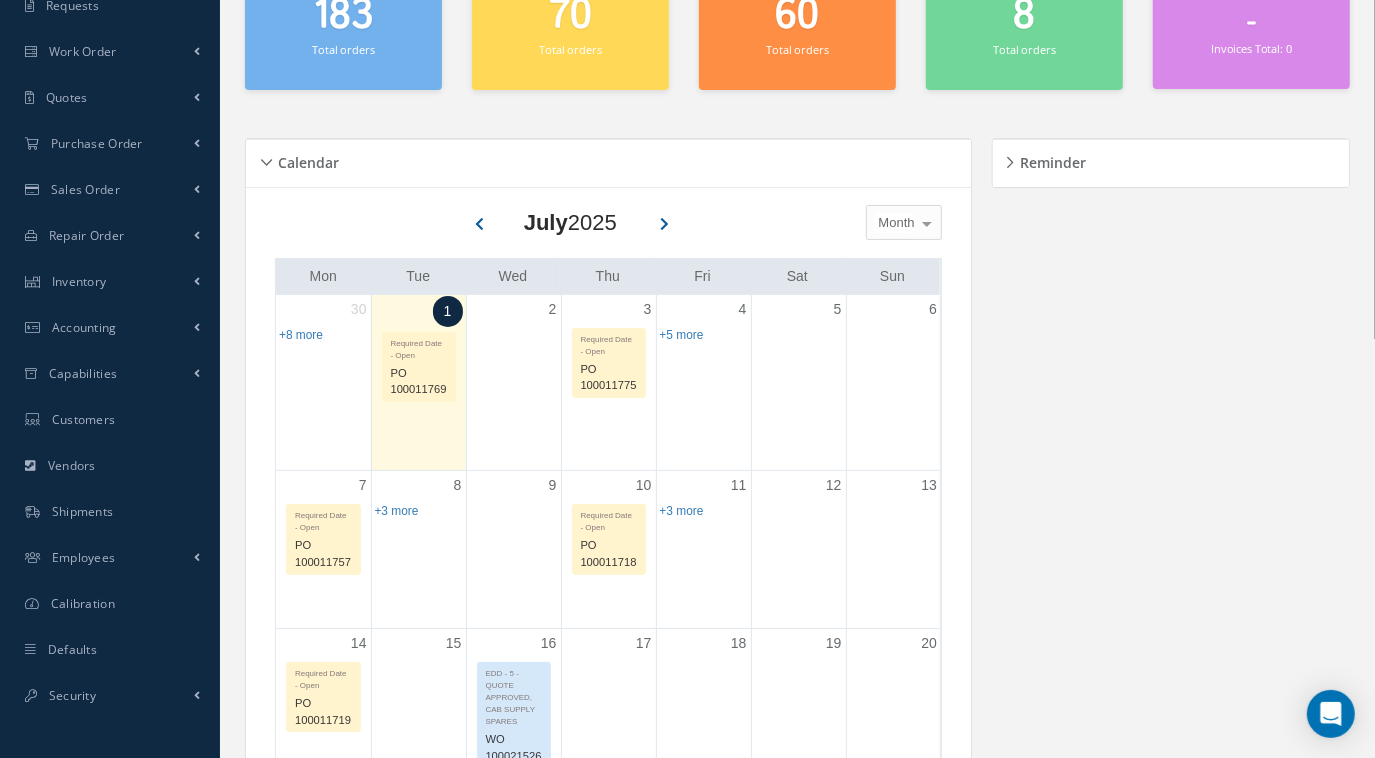 scroll, scrollTop: 187, scrollLeft: 0, axis: vertical 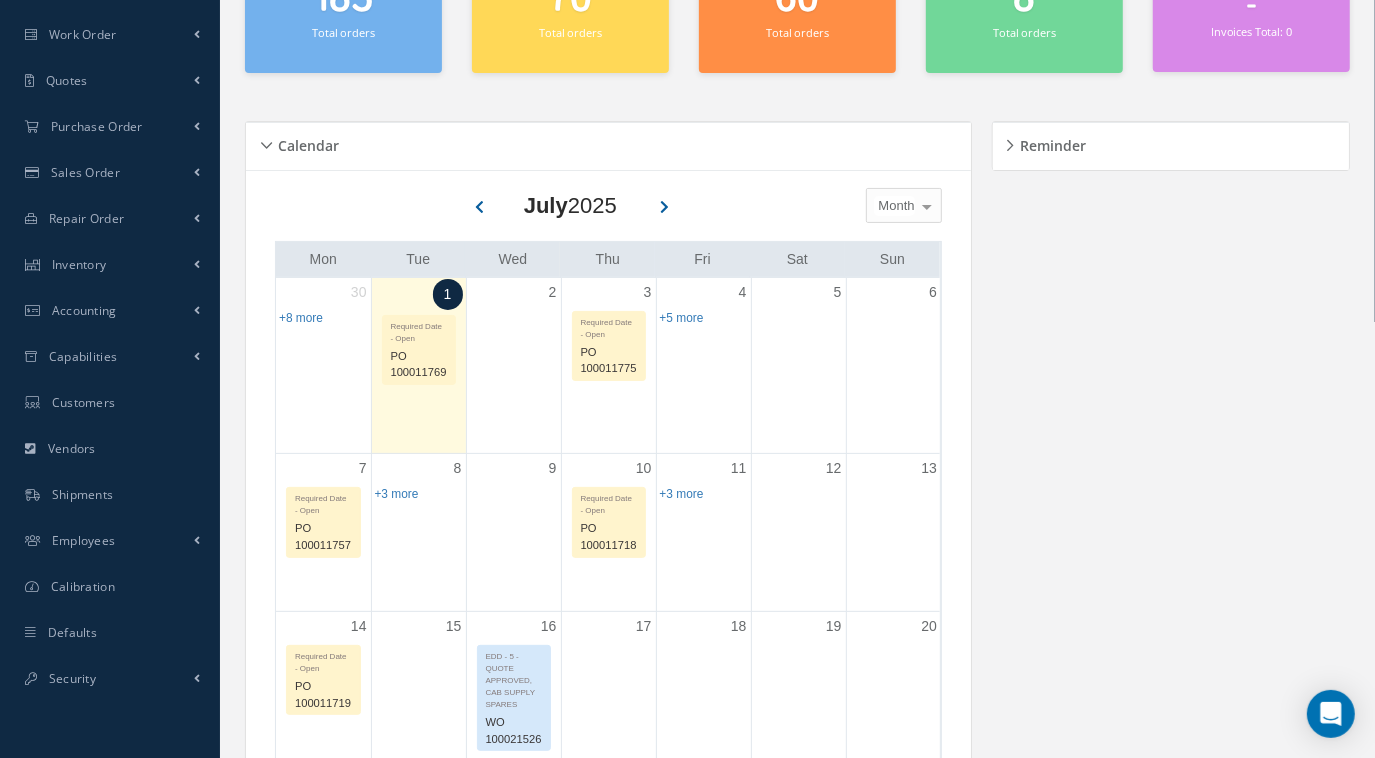 click on "Loading…
July  2025                Month         Month   Week   Day   Today
No elements found.
List is empty.     Mon Tue Wed Thu Fri Sat Sun 30 EDD - 7 - IN WORK WO 100021310 EDD - 7 - IN WORK WO 100021337 EDD - 7 - IN WORK WO 100021338 EDD - 7 - IN WORK WO 100021346 EDD - 7 - IN WORK WO 100021410 EDD - 7 - IN WORK WO 100021519 EDD - 6 - GOOD TO WORK WO 100021662 Required Date - Open PO 100011556 +8 more 1 Required Date - Open PO 100011769 2 3 Required Date - Open PO 100011775 4 EDD - 6 - GOOD TO WORK WO 100021506 EDD - 6 - GOOD TO WORK WO 100021508 EDD - 6 - GOOD TO WORK WO 100021509 EDD - 6 - GOOD TO WORK WO 100021510 Required Date - Open PO 100011747 +5 more 5 6 7 Required Date - Open PO 100011757 8 EDD - 7 - IN WORK WO 100021347 Required Date - Partially/Received PO 100011659 Required Date - Open PO 100011740 +3 more 9 10 Required Date - Open PO 100011718 11 Exp Rec Date - Vendor Approved RO 100030016 Exp Rec Date - Vendor Approved RO 100030023 Required Date - Open 12" at bounding box center (608, 743) 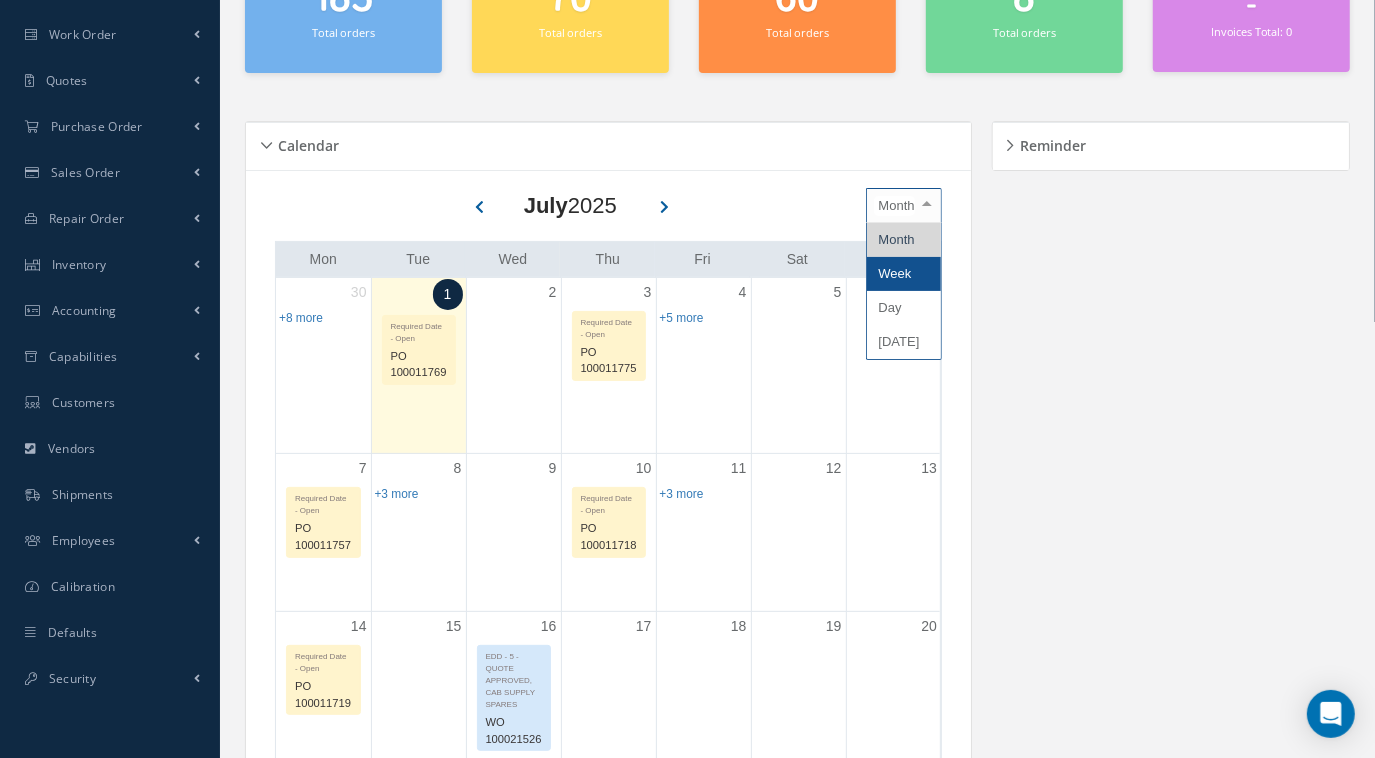 click on "Week" at bounding box center [904, 274] 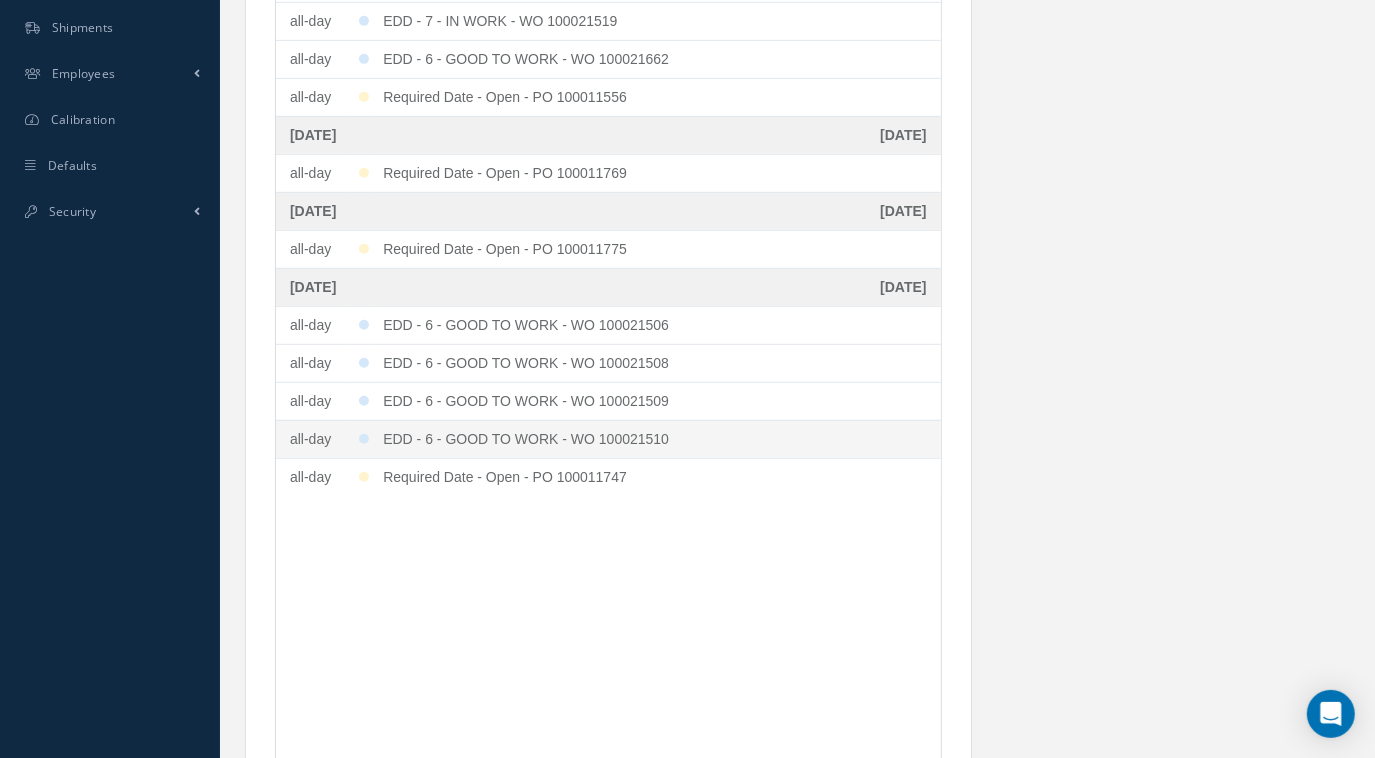 scroll, scrollTop: 660, scrollLeft: 0, axis: vertical 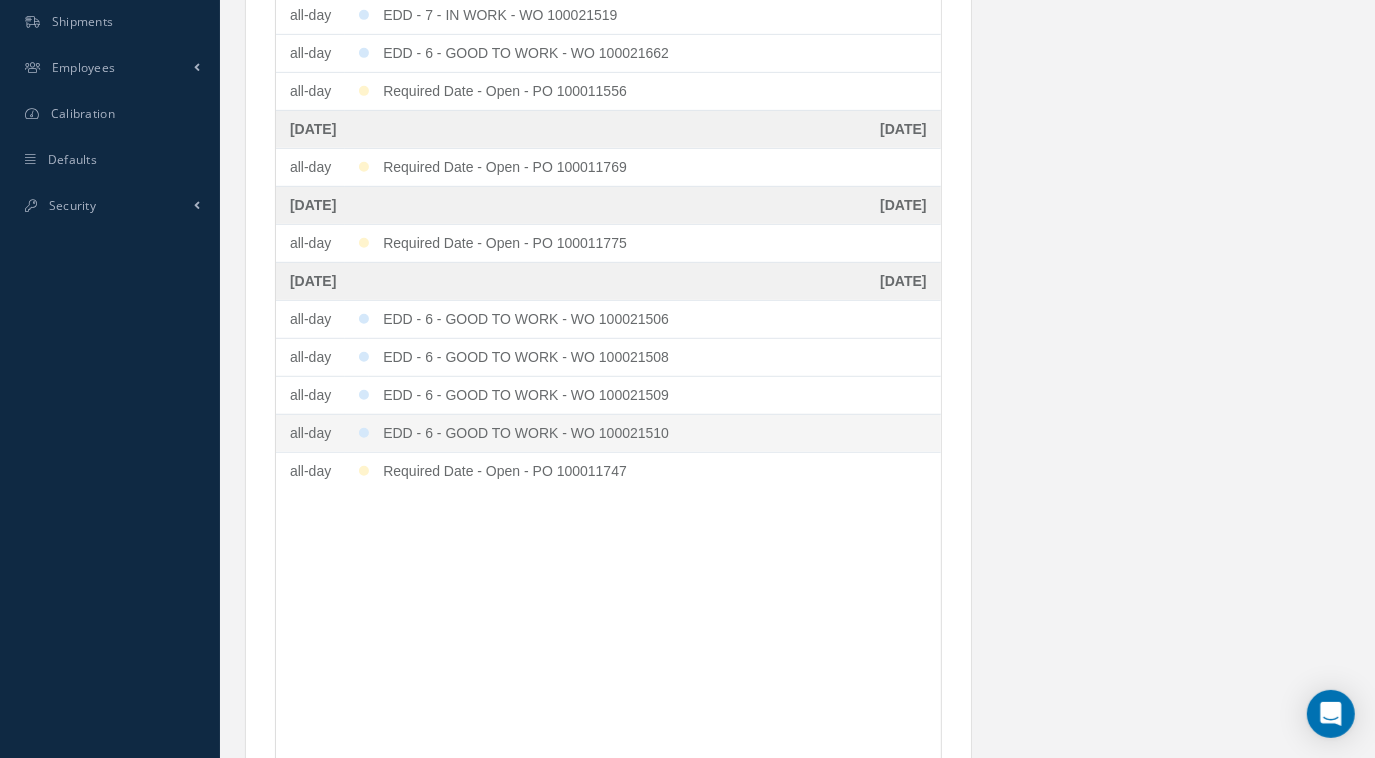 drag, startPoint x: 665, startPoint y: 430, endPoint x: 603, endPoint y: 426, distance: 62.1289 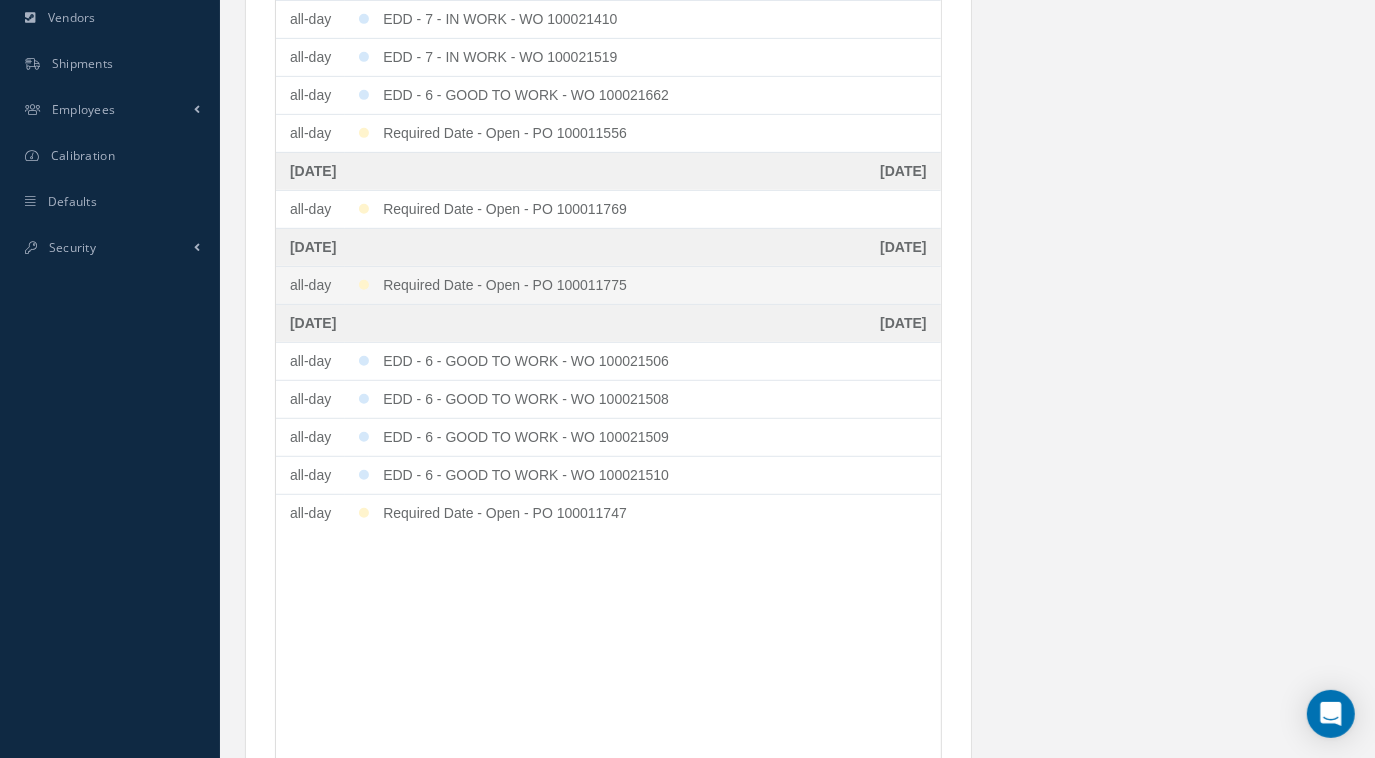 scroll, scrollTop: 621, scrollLeft: 0, axis: vertical 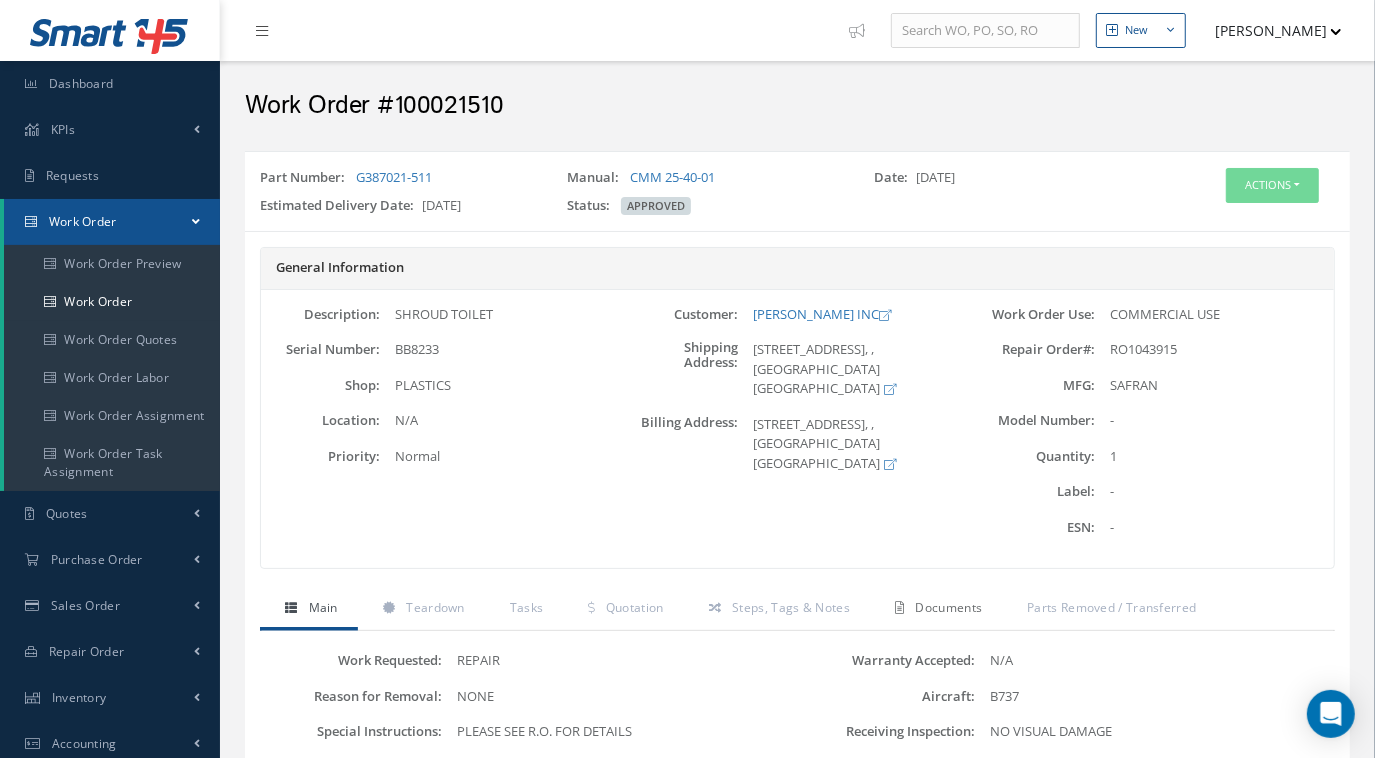 click on "Documents" at bounding box center (936, 610) 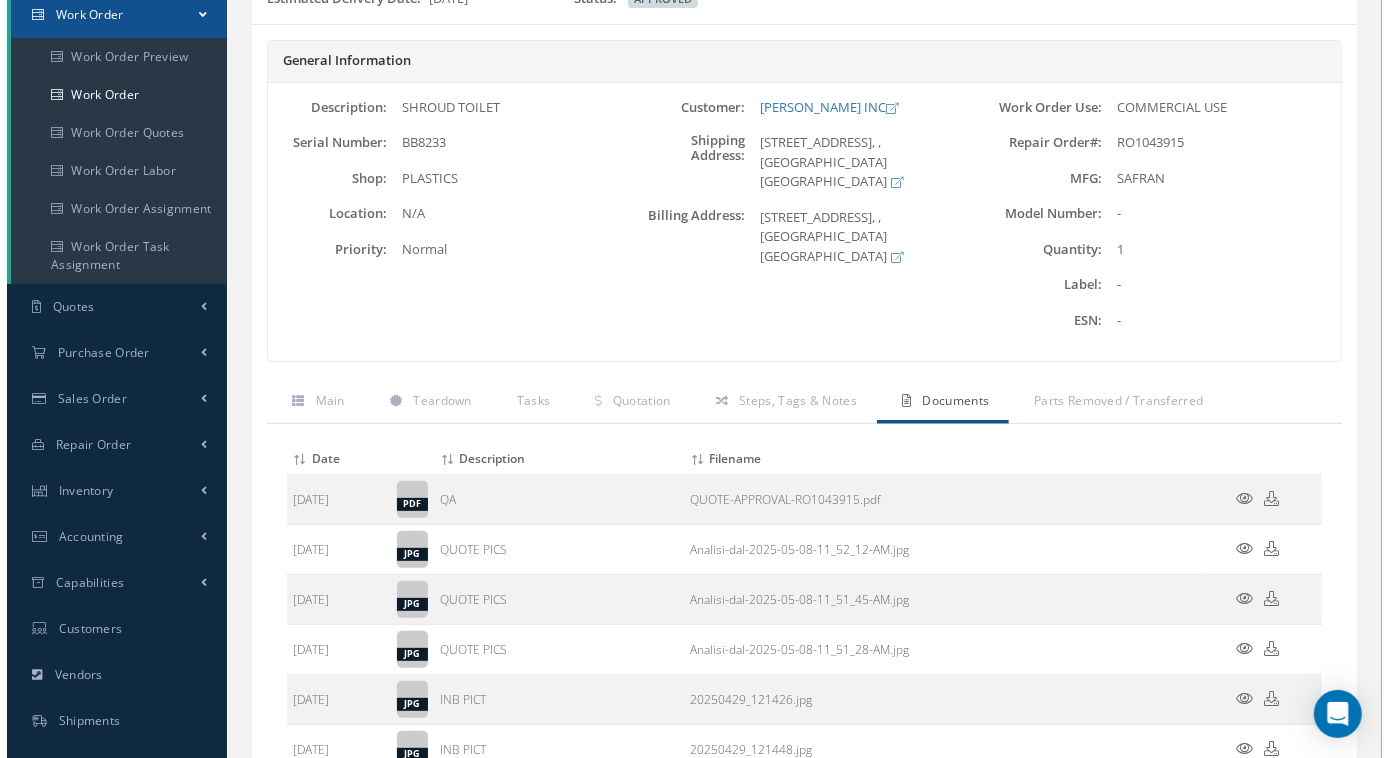scroll, scrollTop: 419, scrollLeft: 0, axis: vertical 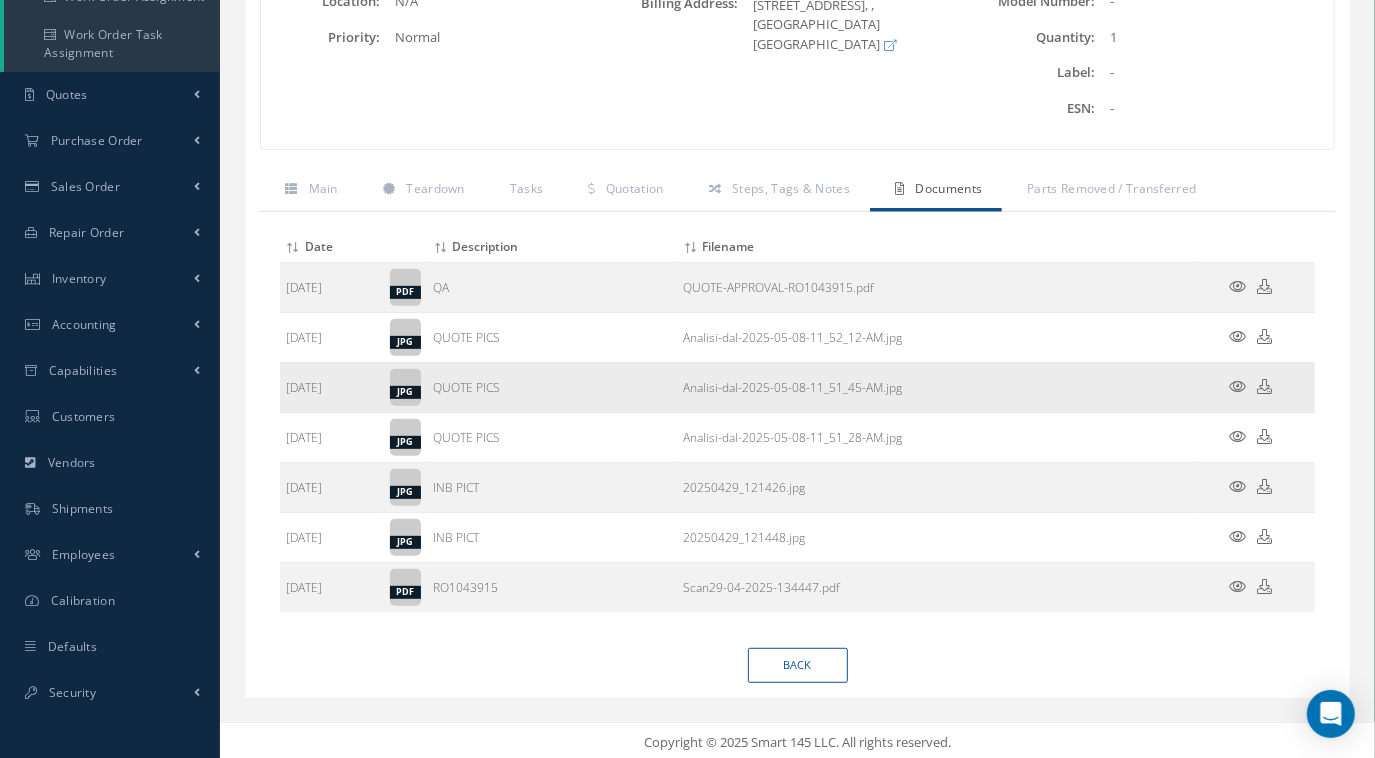click at bounding box center (1238, 386) 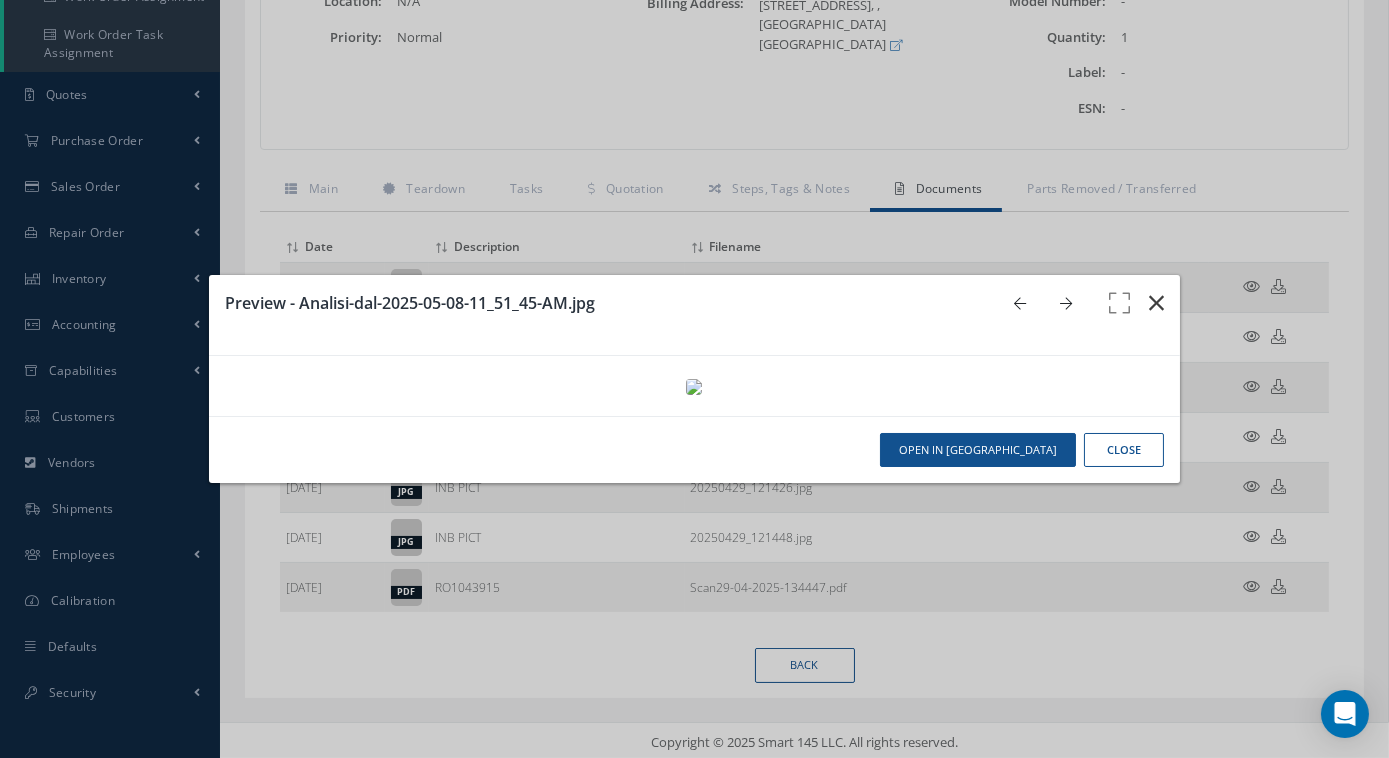 click at bounding box center [1156, 303] 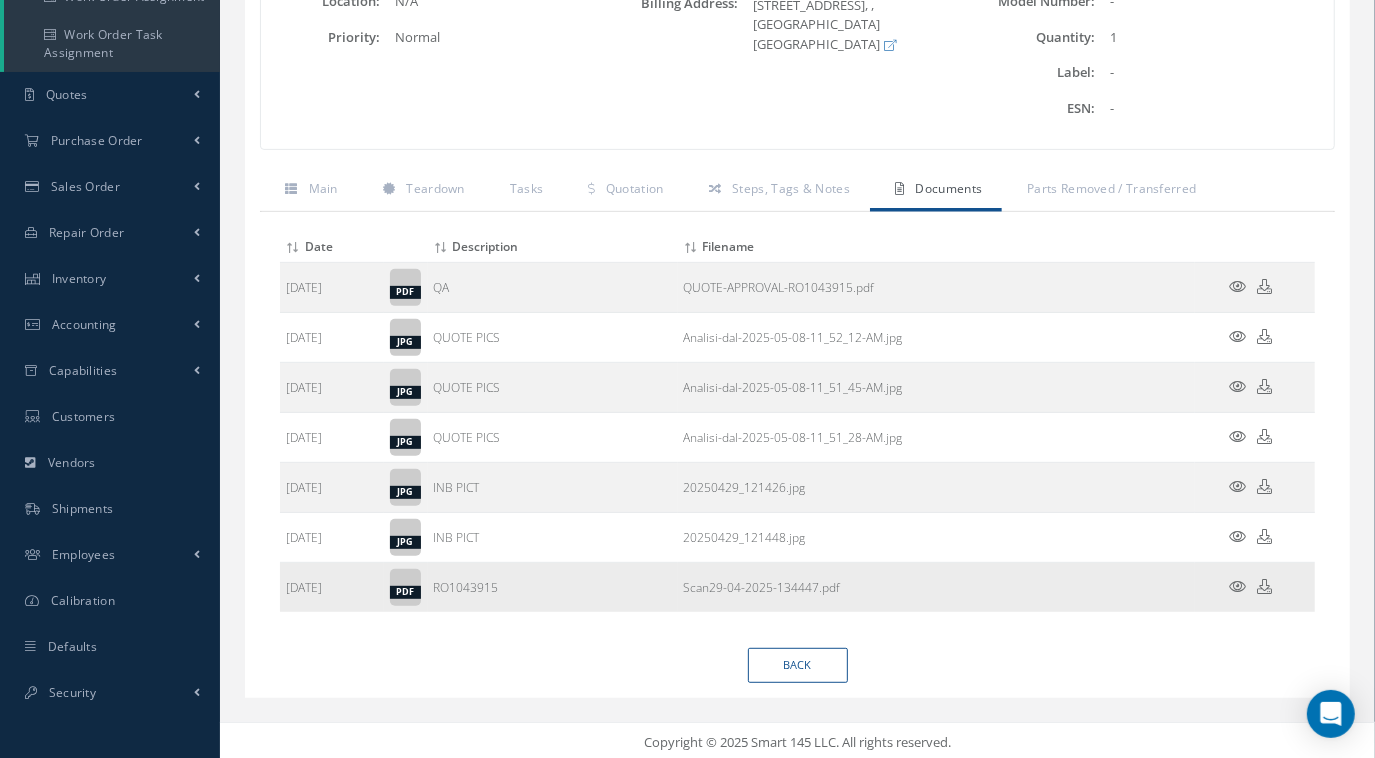 click at bounding box center (1238, 586) 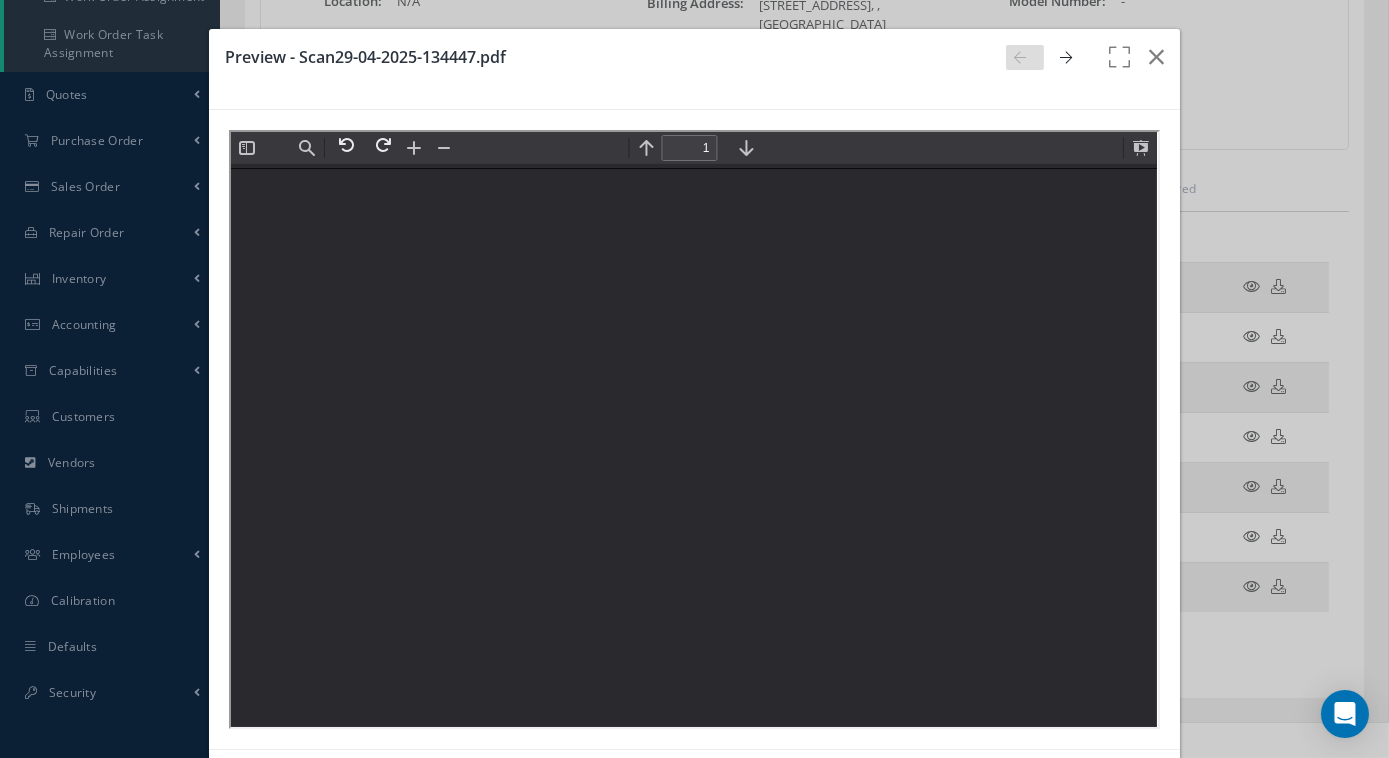 scroll, scrollTop: 0, scrollLeft: 0, axis: both 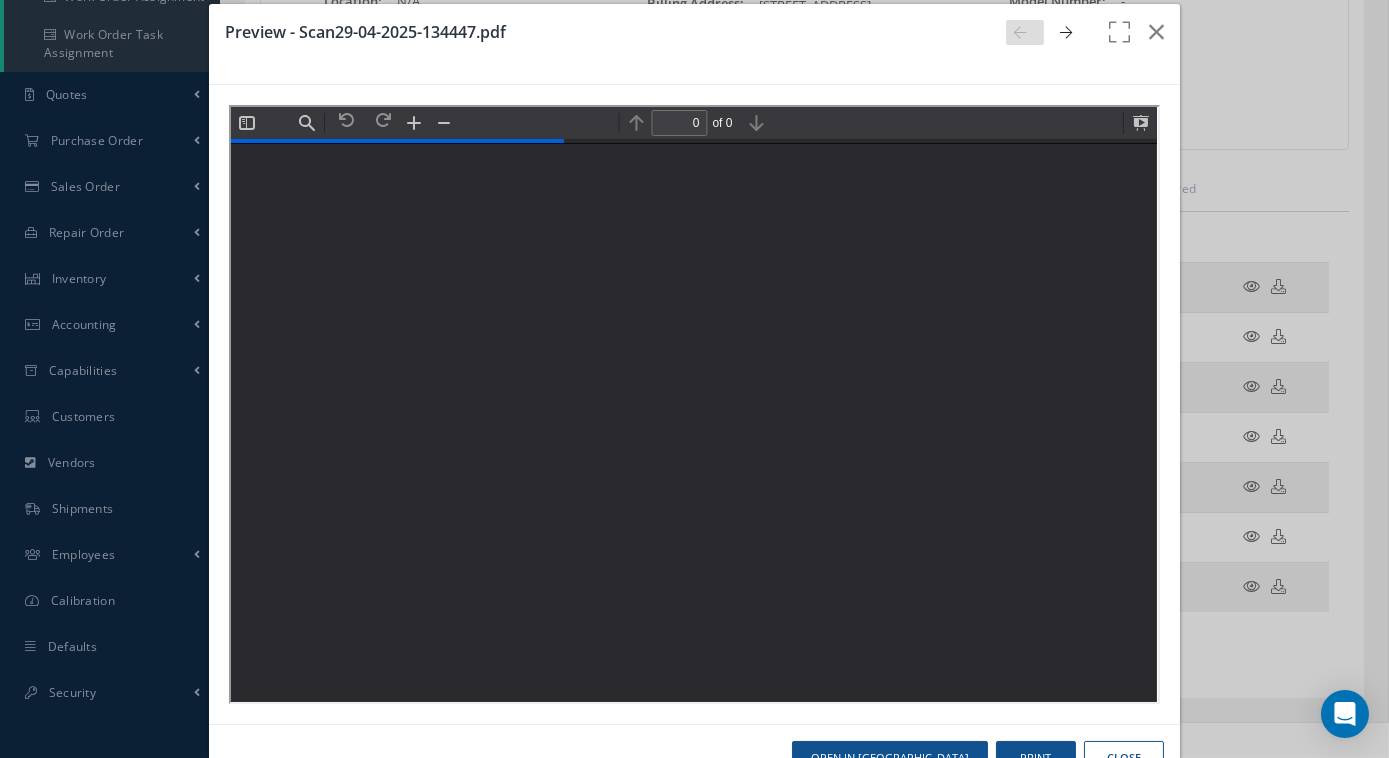 type on "1" 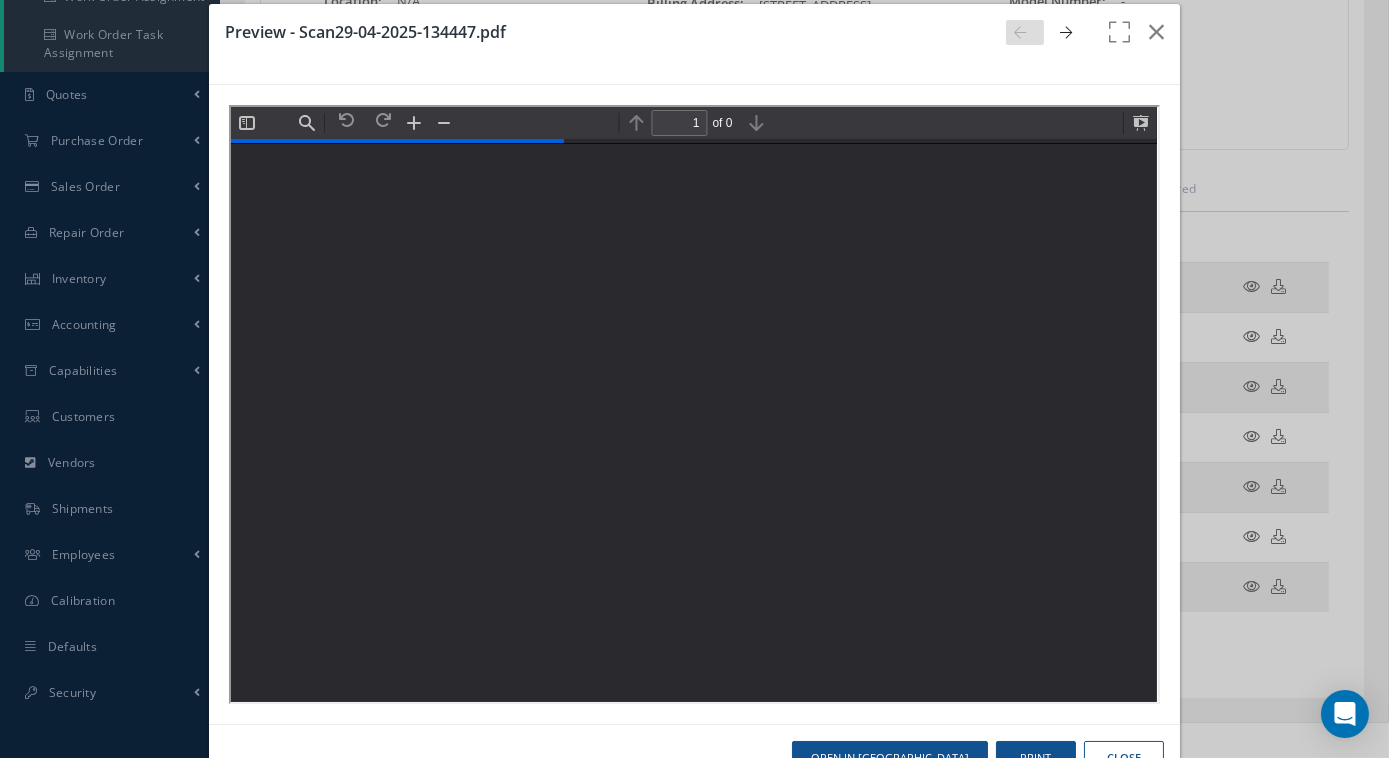 scroll, scrollTop: 10, scrollLeft: 0, axis: vertical 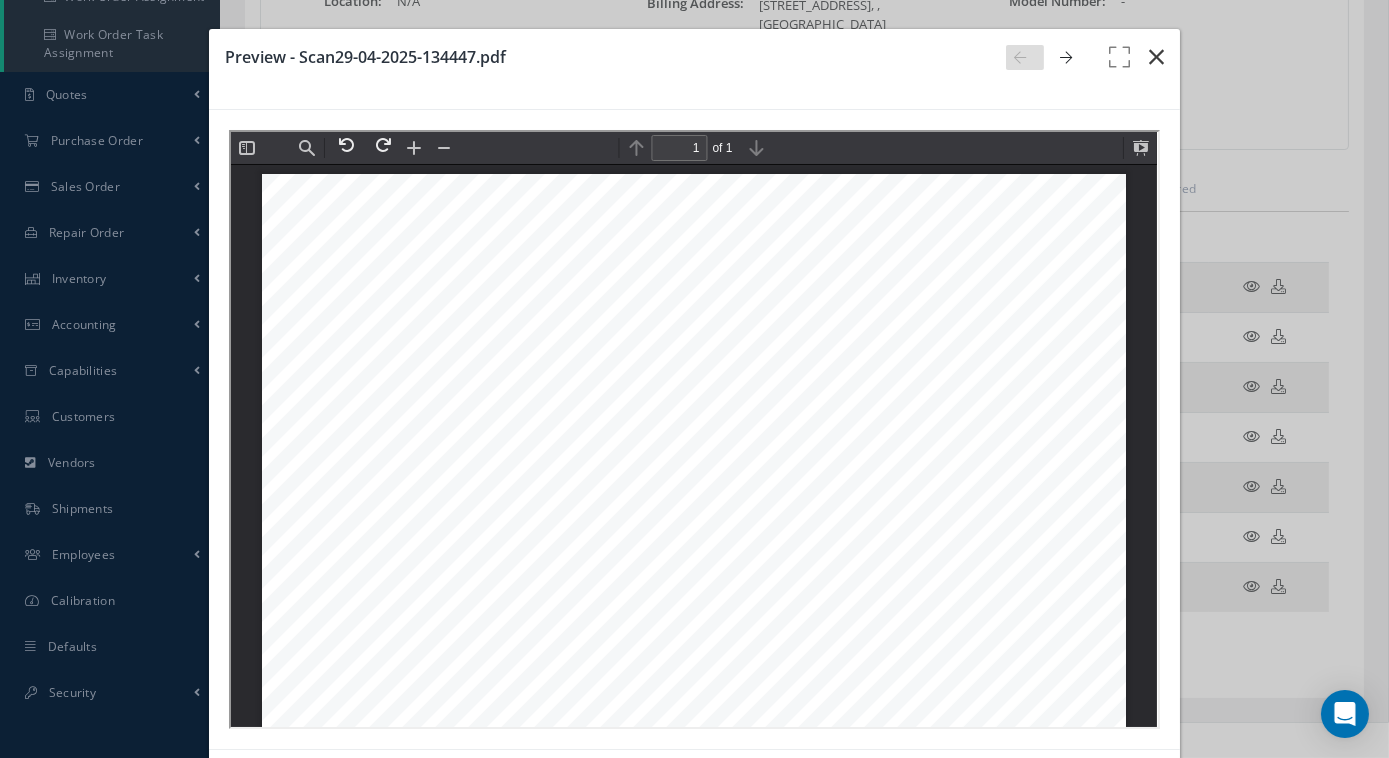 click at bounding box center [1156, 57] 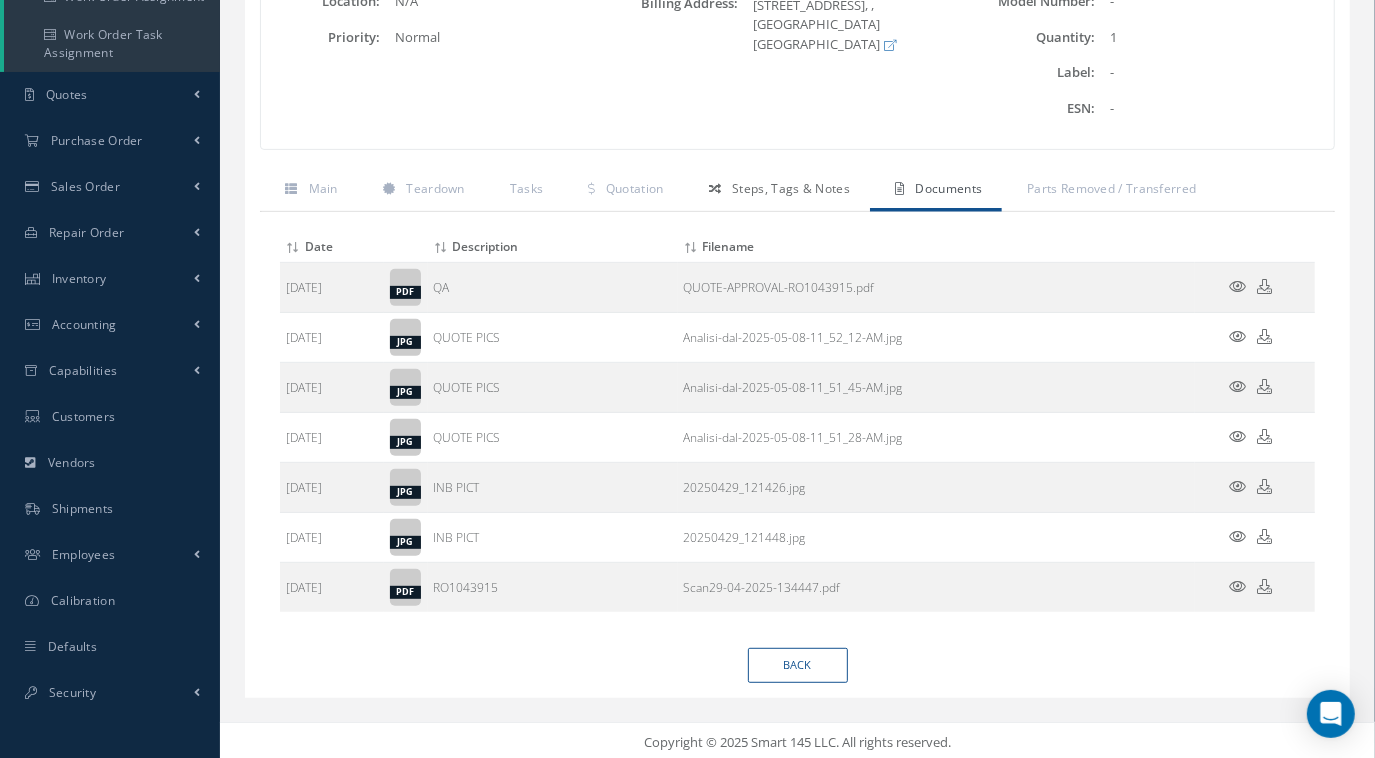 scroll, scrollTop: 0, scrollLeft: 0, axis: both 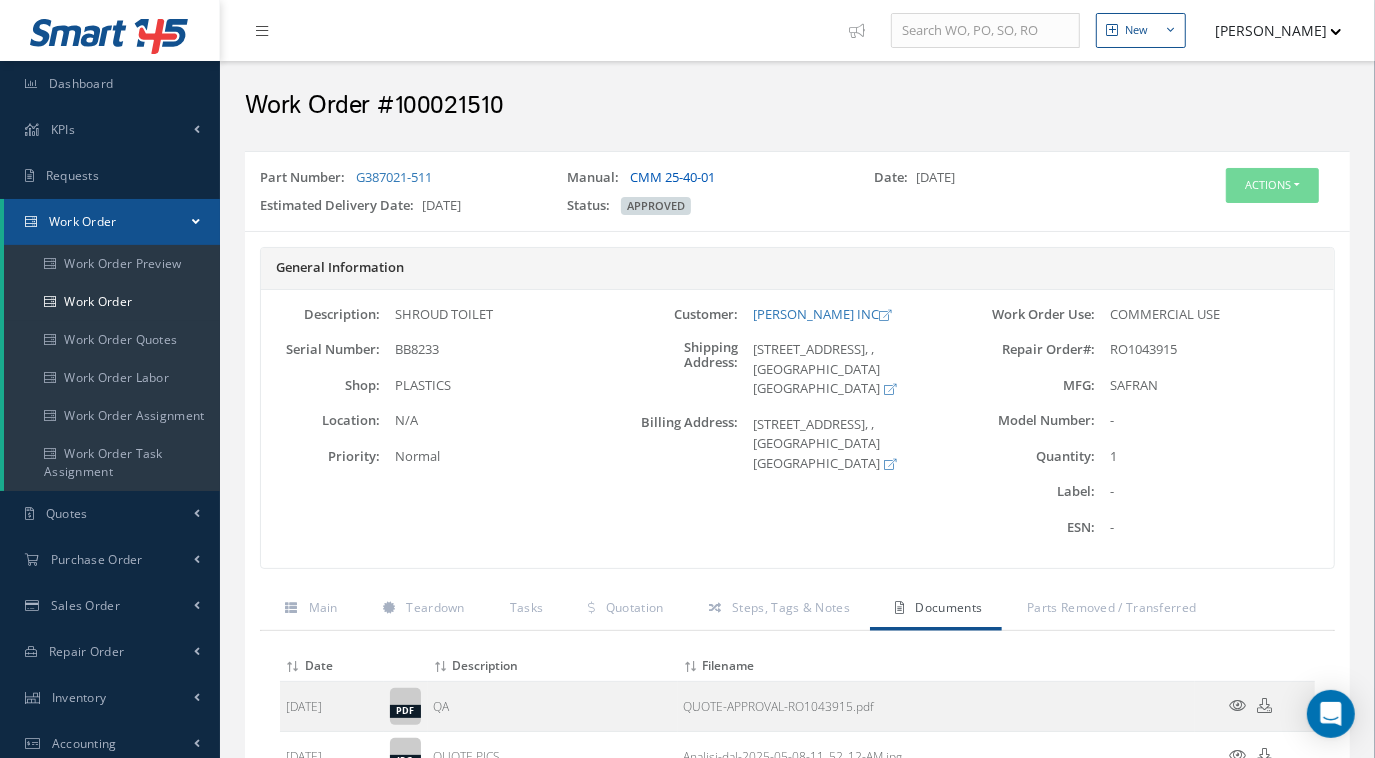 click on "CMM 25-40-01" at bounding box center [672, 177] 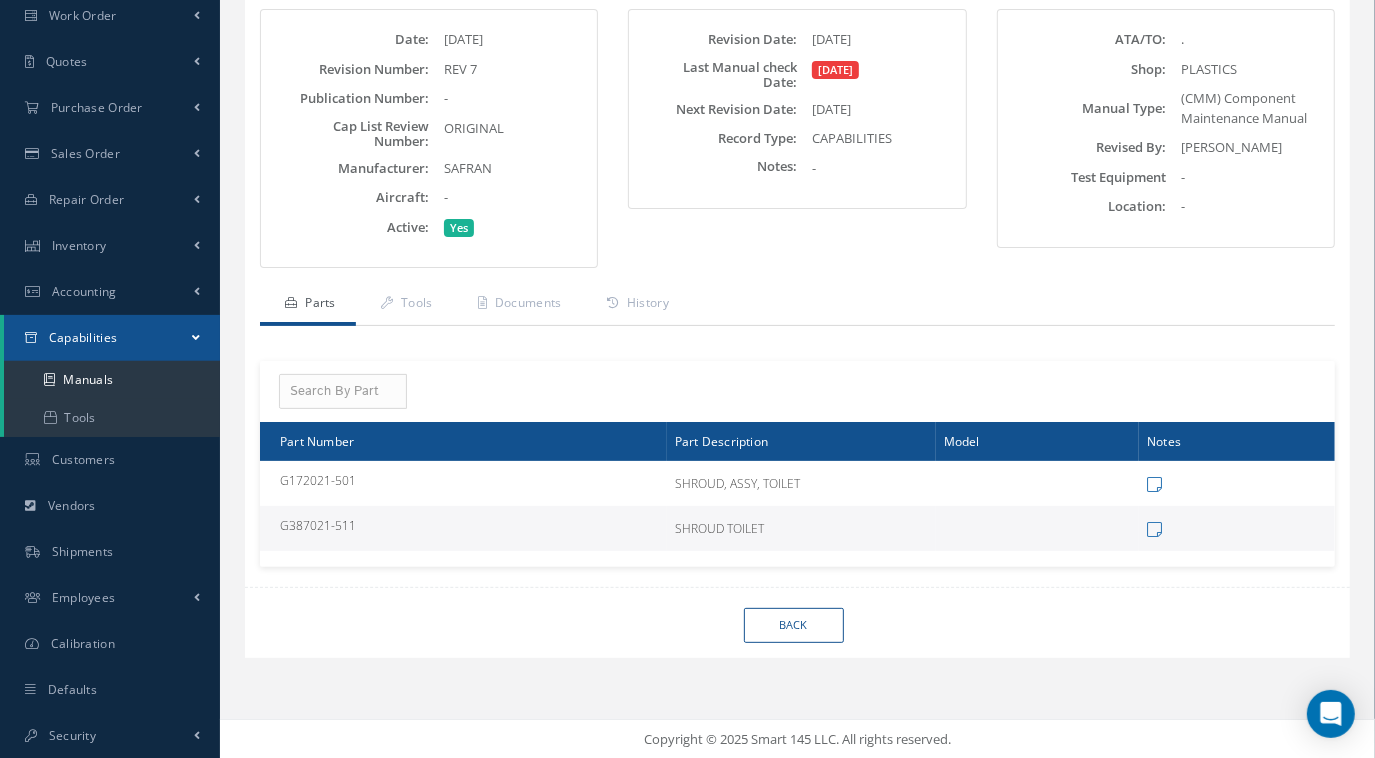 scroll, scrollTop: 0, scrollLeft: 0, axis: both 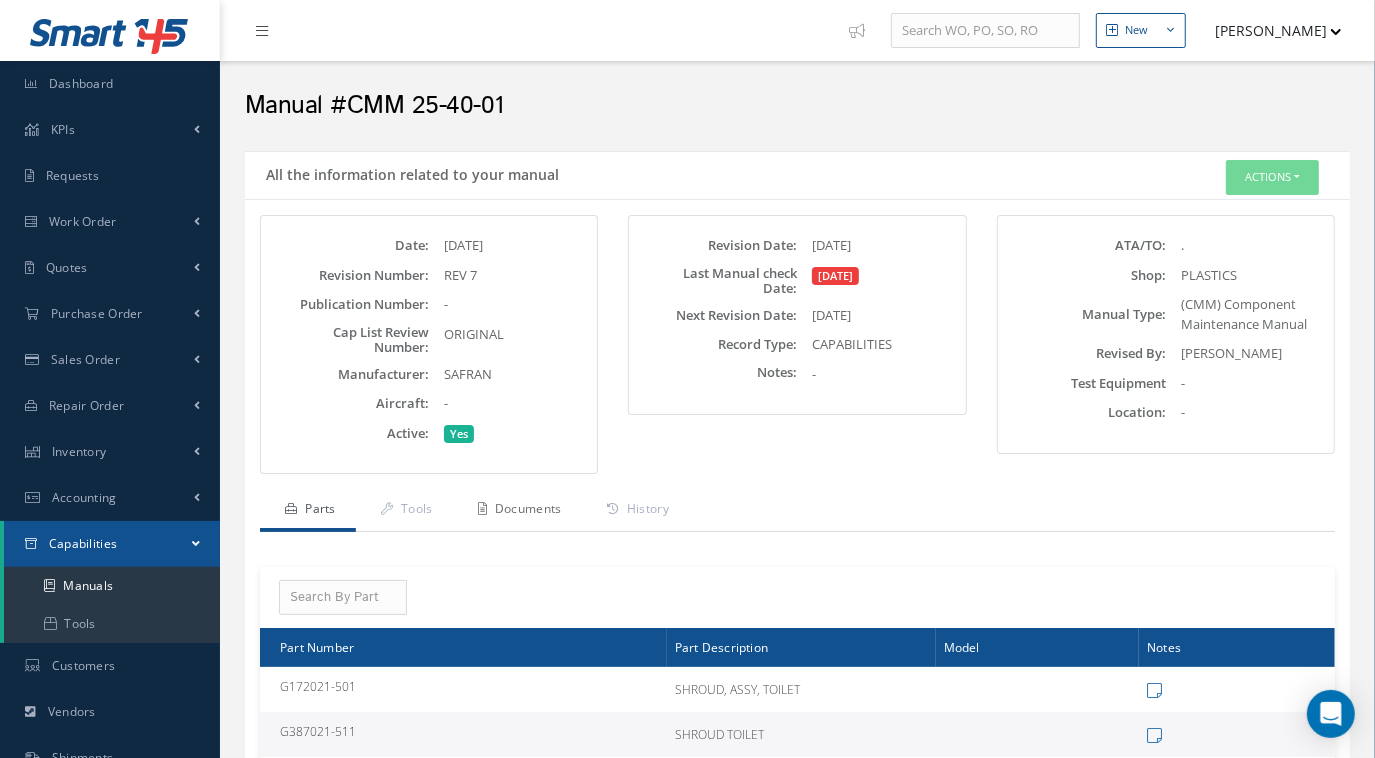 click on "Documents" at bounding box center [517, 511] 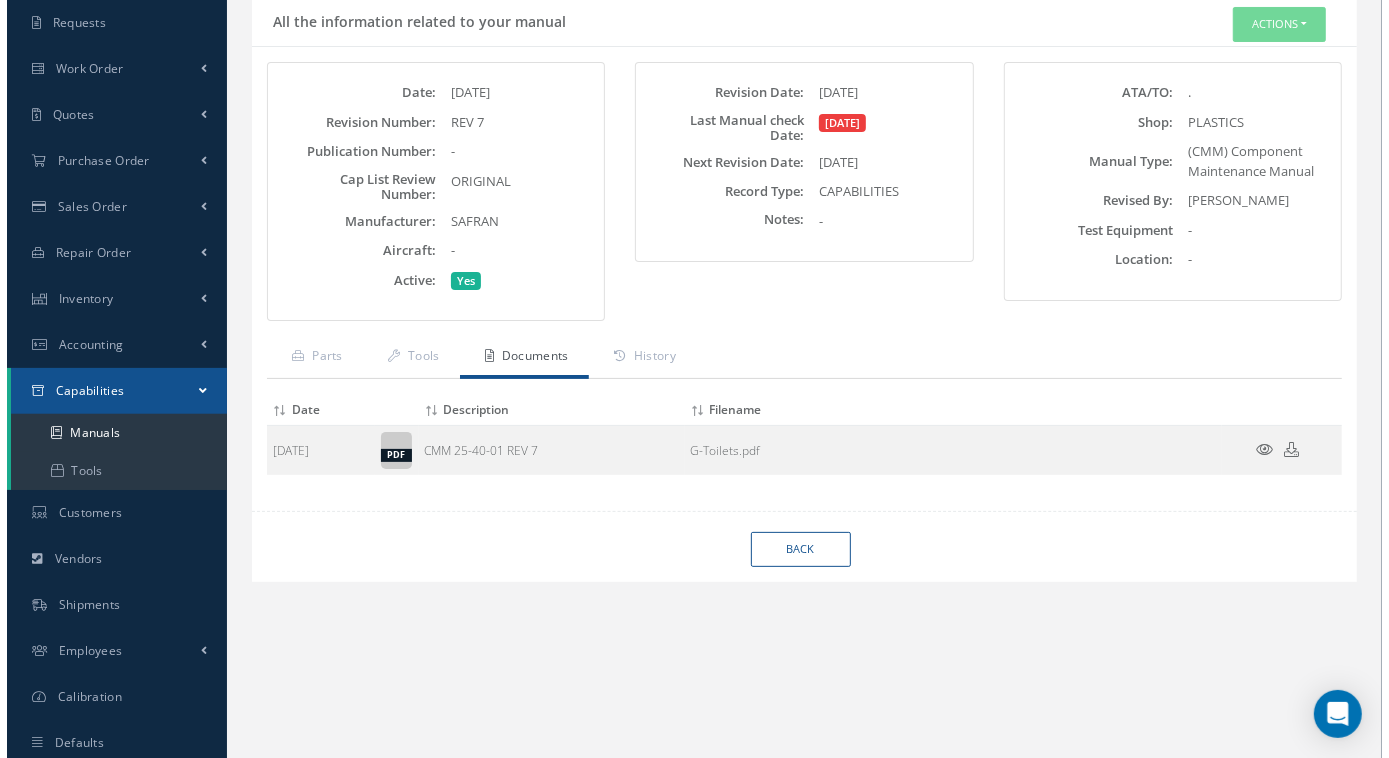 scroll, scrollTop: 206, scrollLeft: 0, axis: vertical 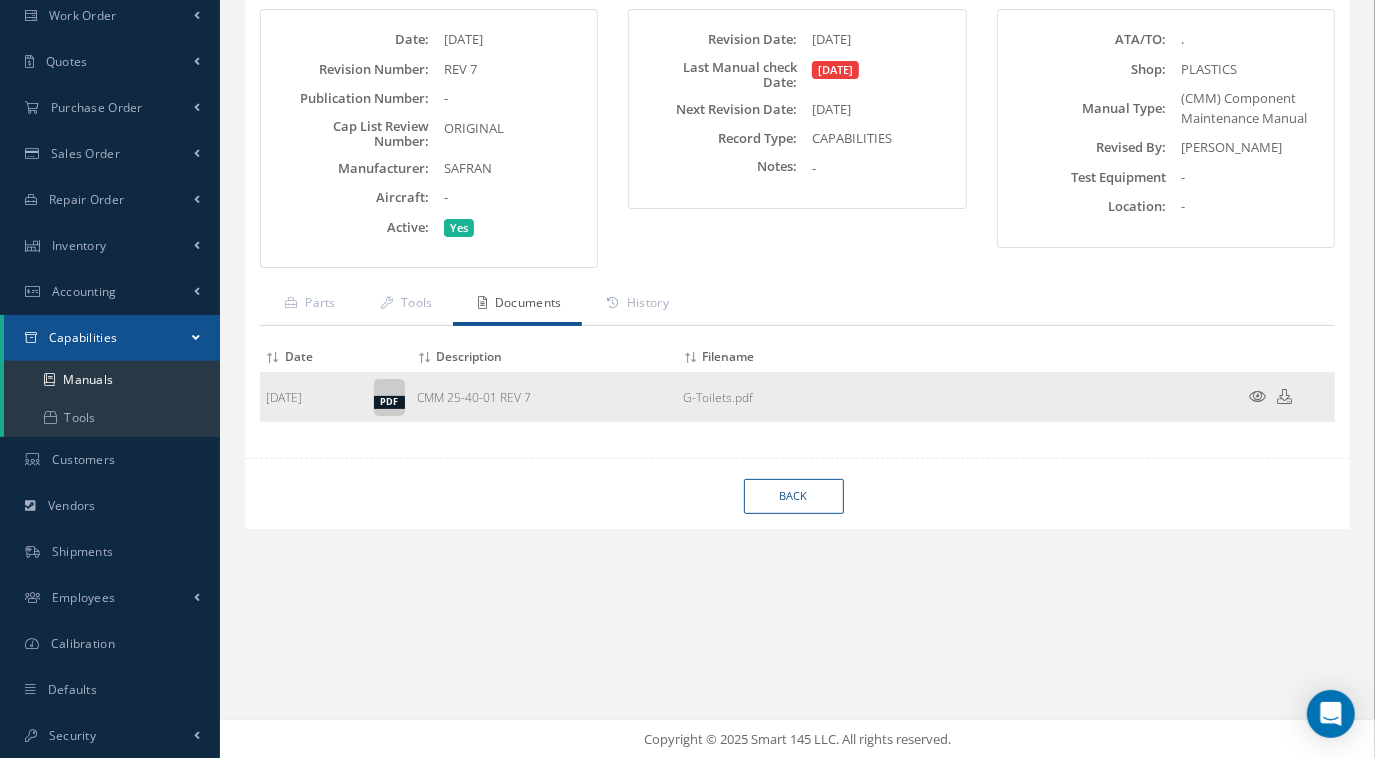 click at bounding box center [1258, 396] 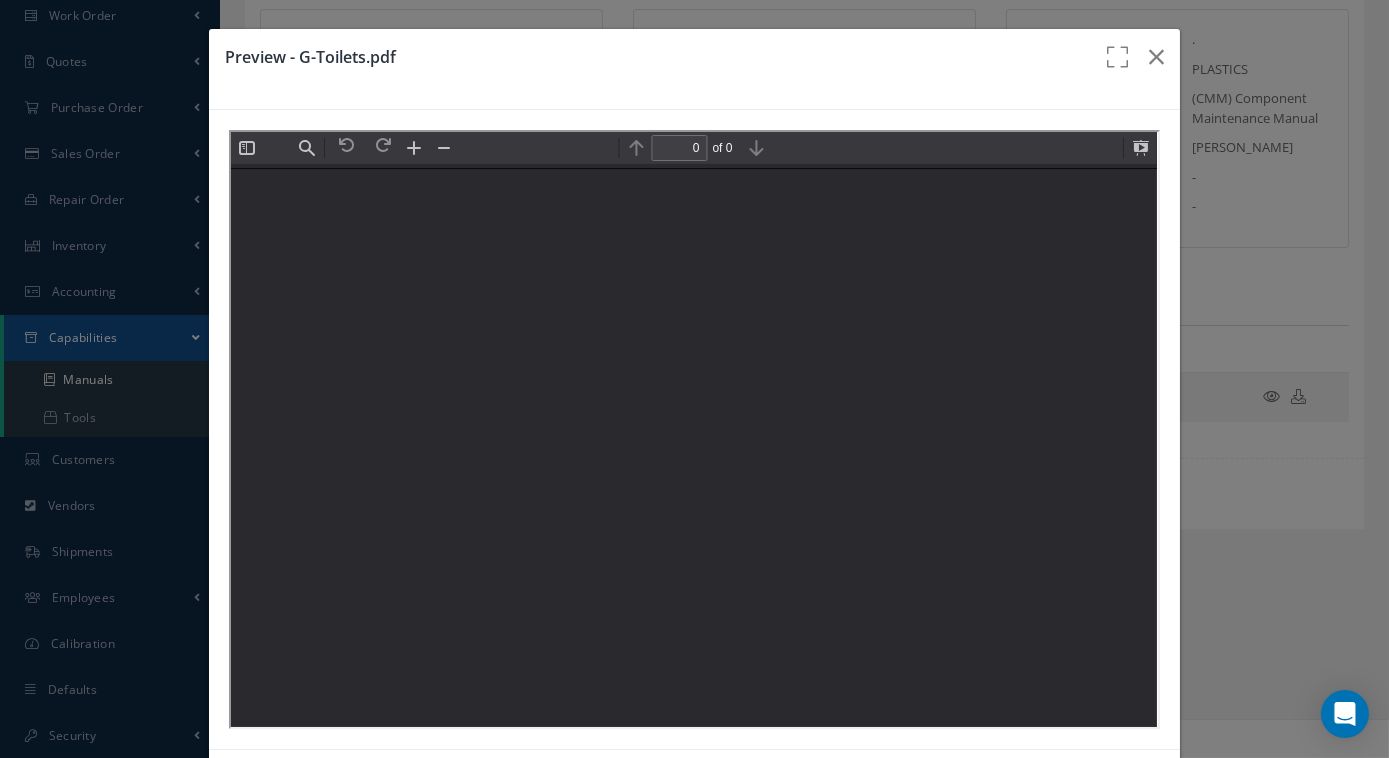scroll, scrollTop: 0, scrollLeft: 0, axis: both 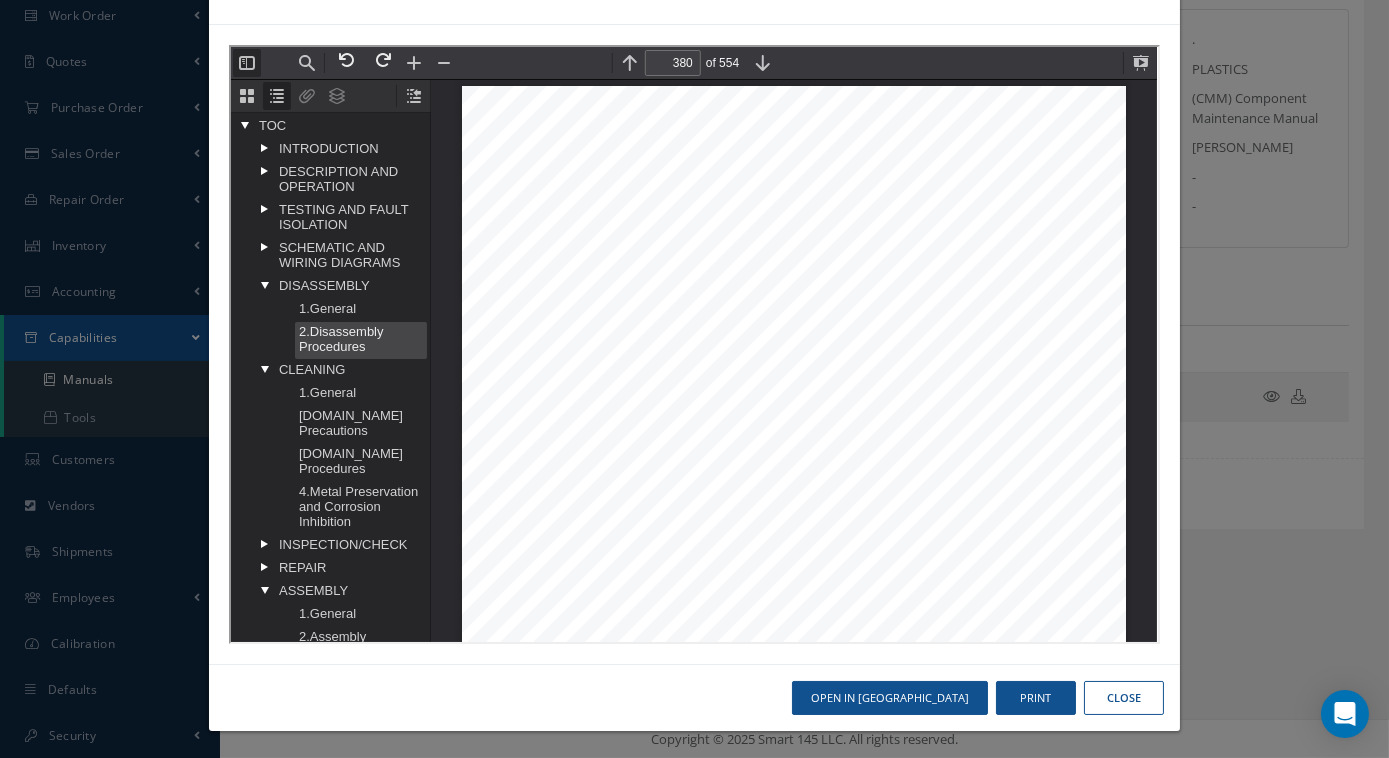 click on "2.Disassembly Procedures" at bounding box center [359, 338] 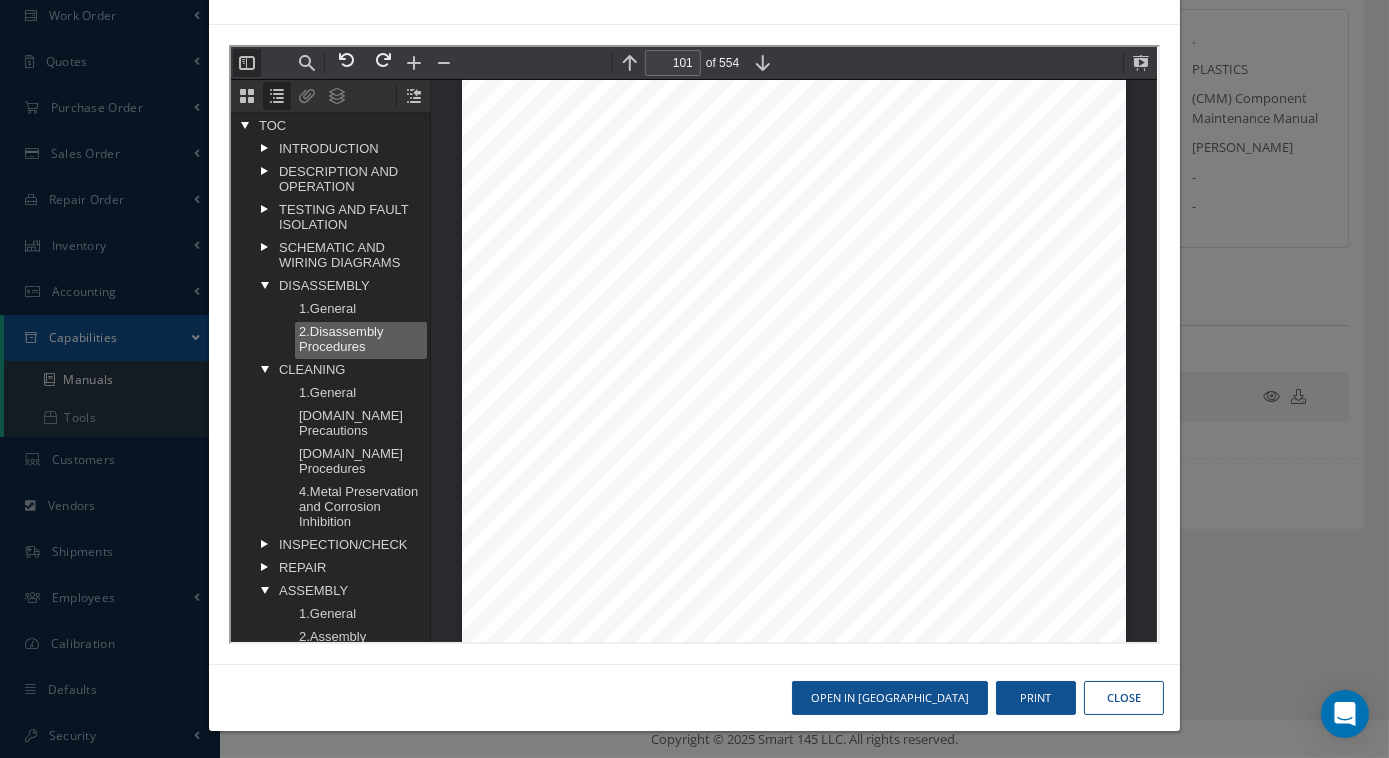 scroll, scrollTop: 87250, scrollLeft: 0, axis: vertical 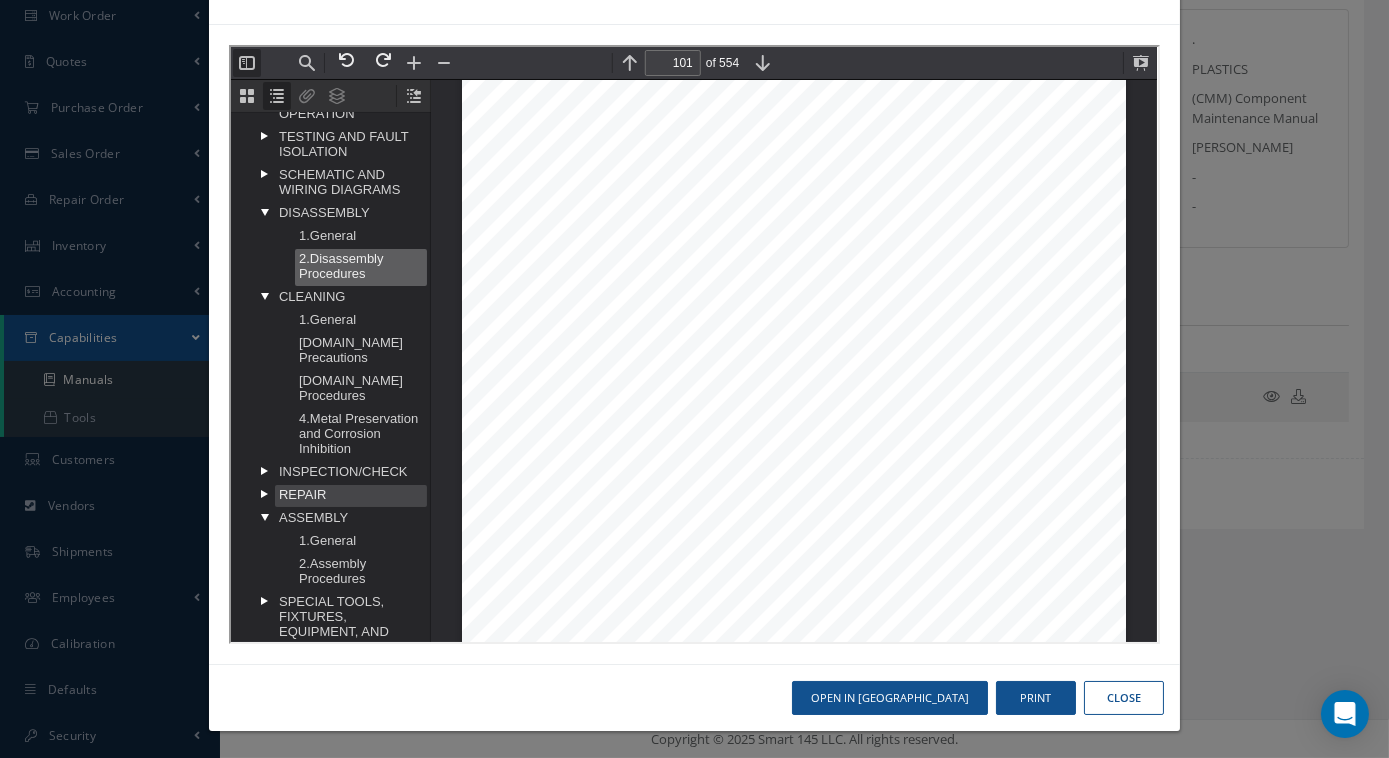 click at bounding box center (273, 483) 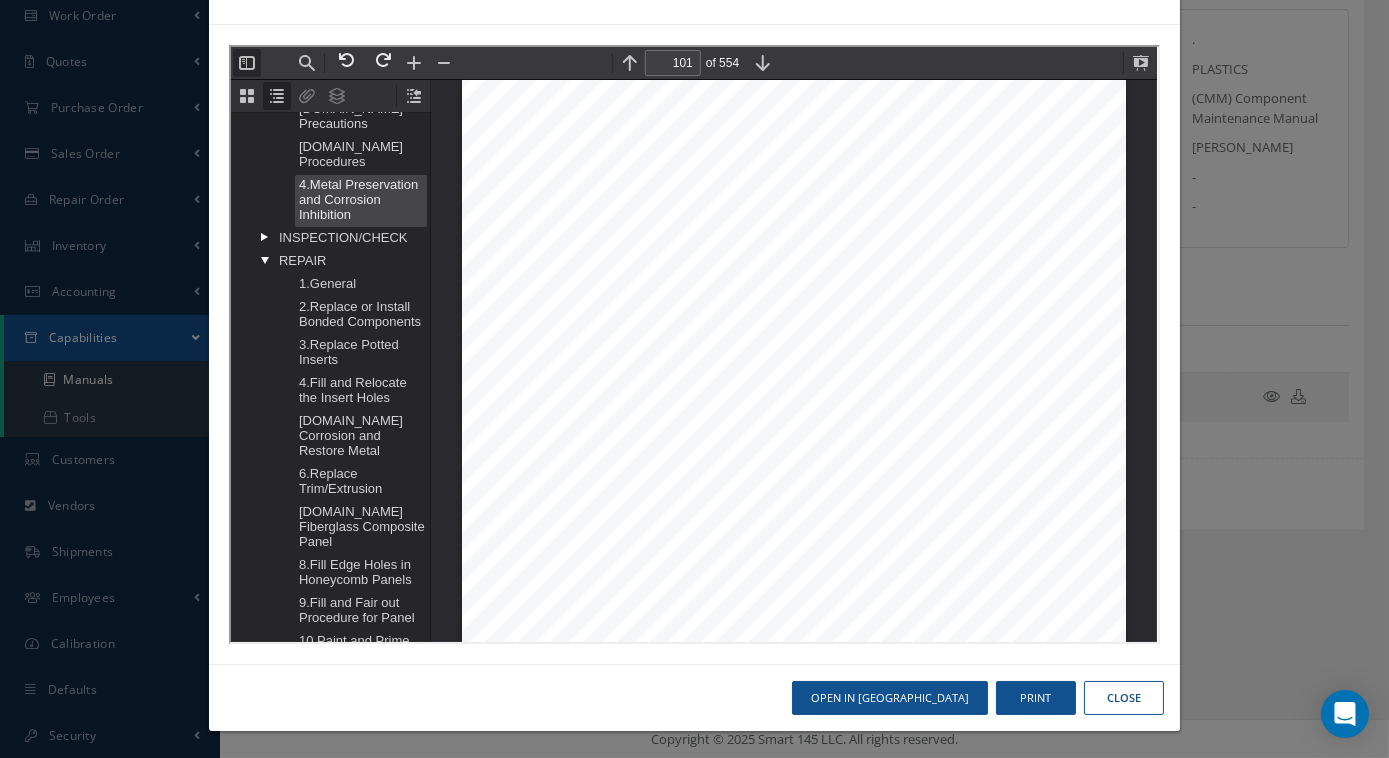 scroll, scrollTop: 603, scrollLeft: 0, axis: vertical 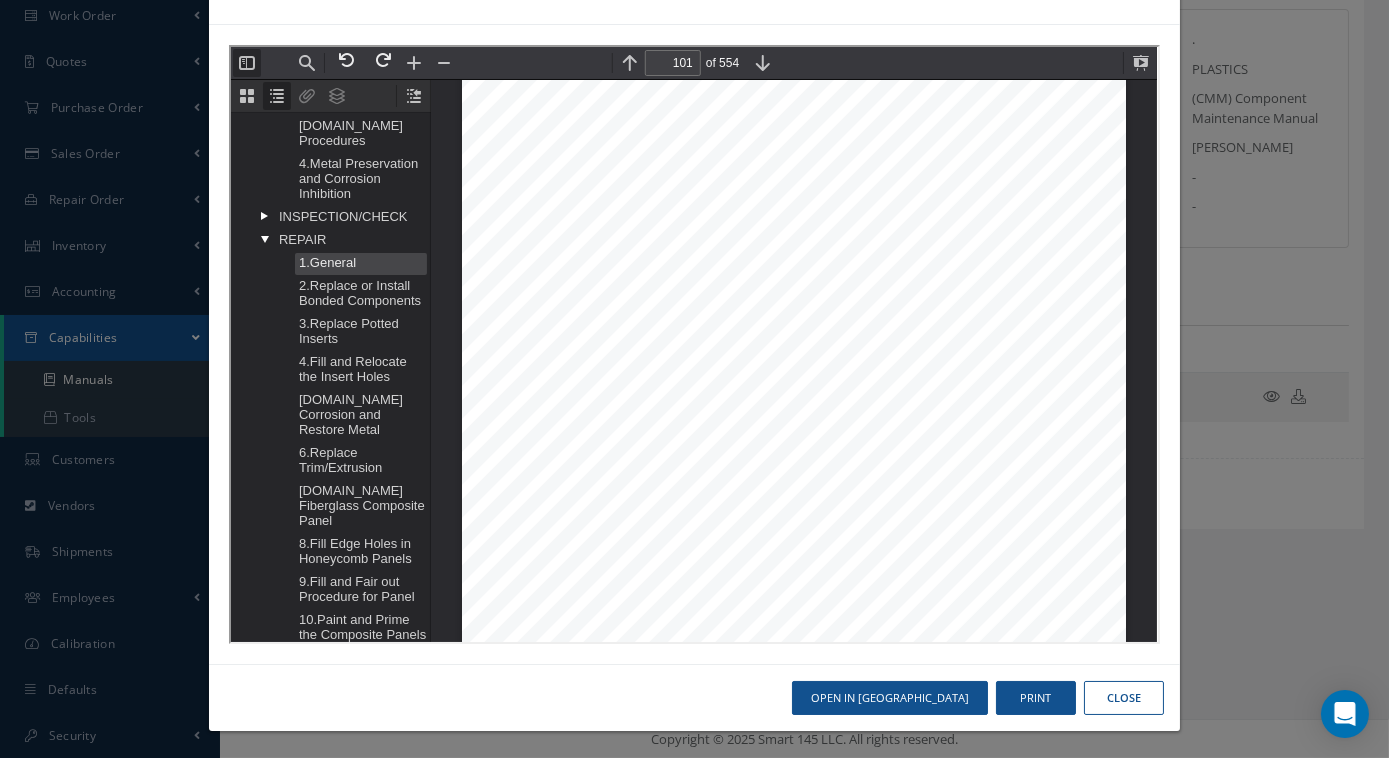 click on "1.General" at bounding box center [359, 262] 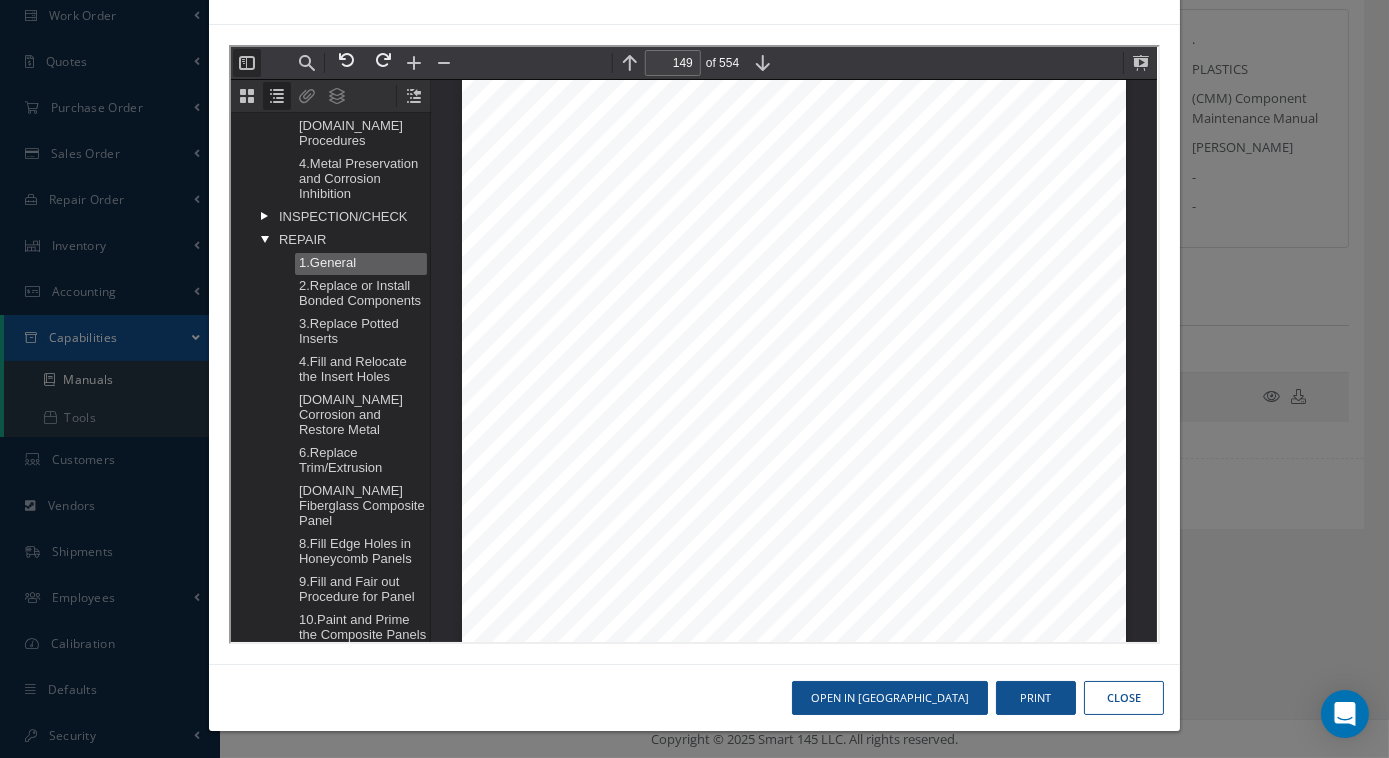 scroll, scrollTop: 128857, scrollLeft: 0, axis: vertical 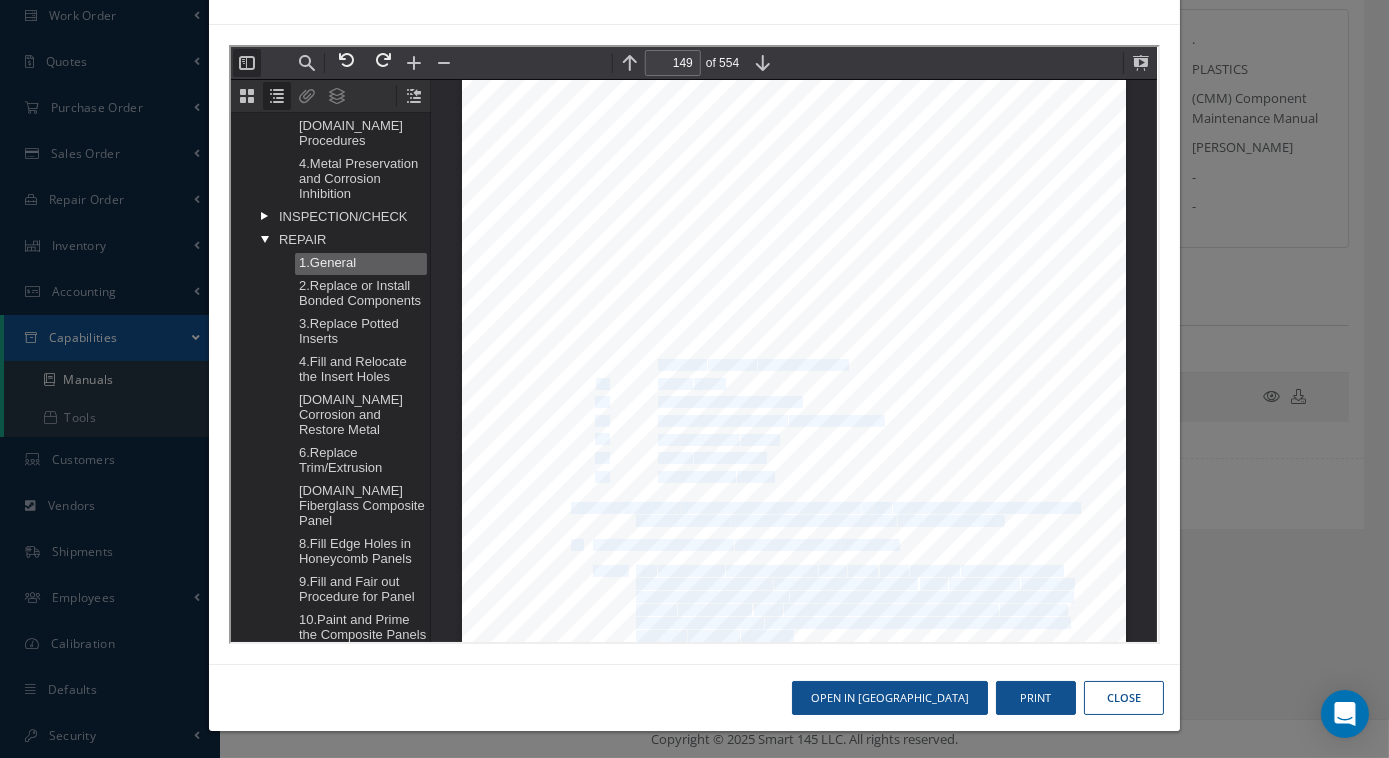 drag, startPoint x: 646, startPoint y: 280, endPoint x: 822, endPoint y: 301, distance: 177.24841 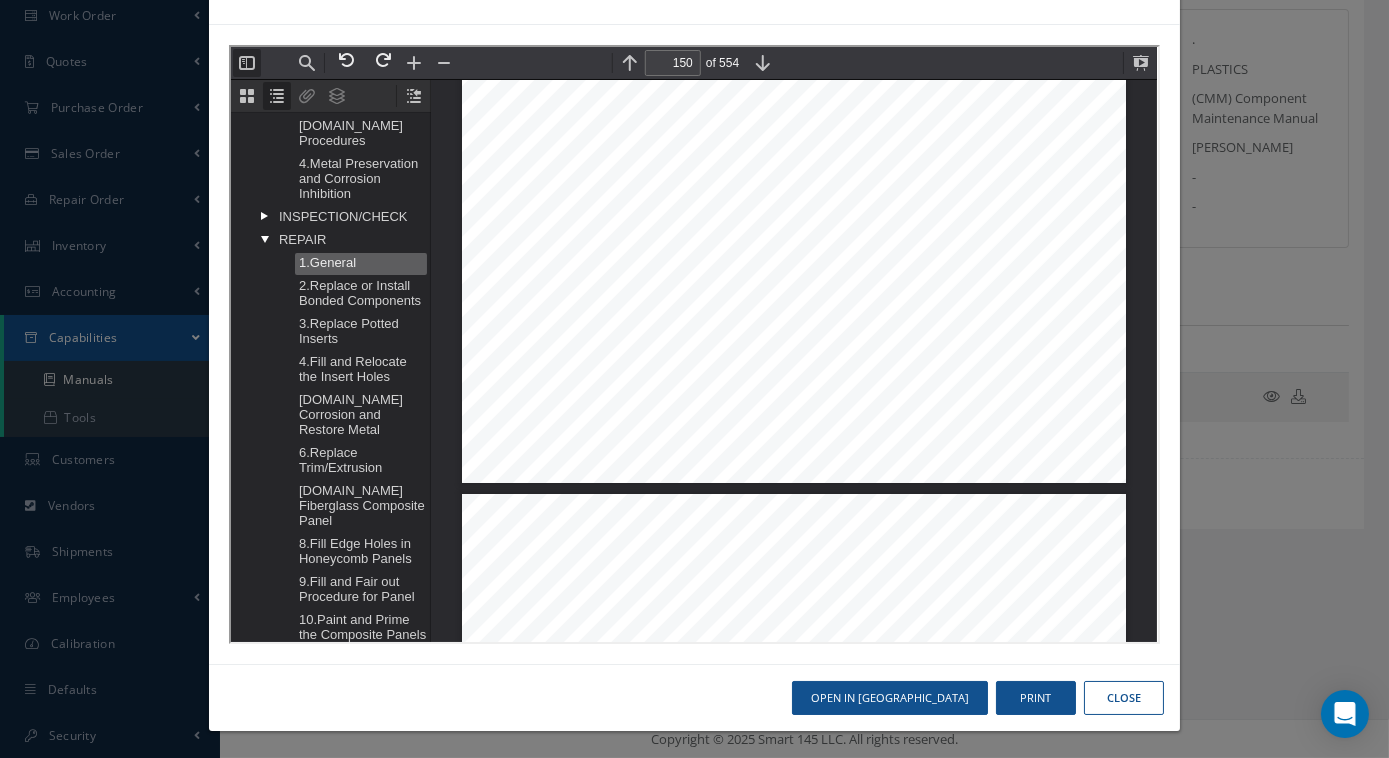 type on "151" 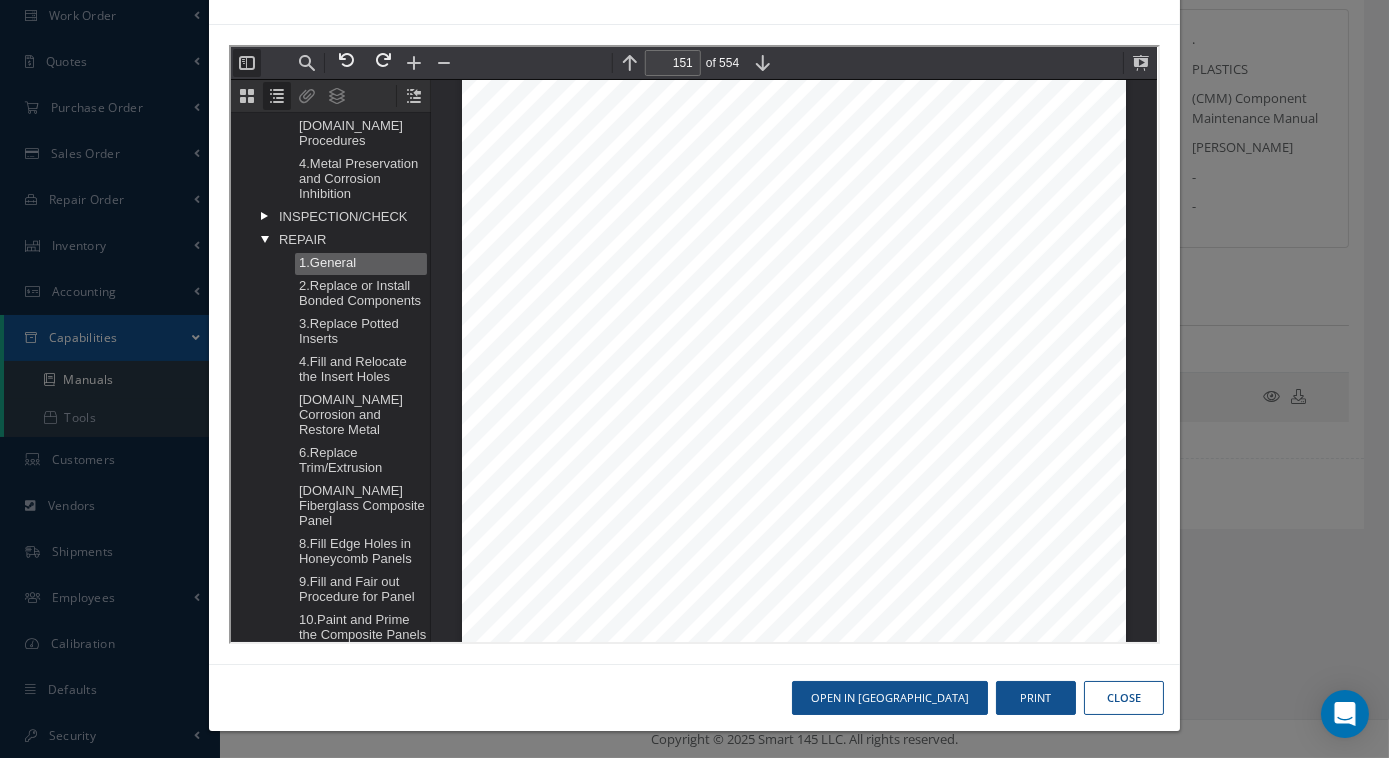 scroll, scrollTop: 130731, scrollLeft: 0, axis: vertical 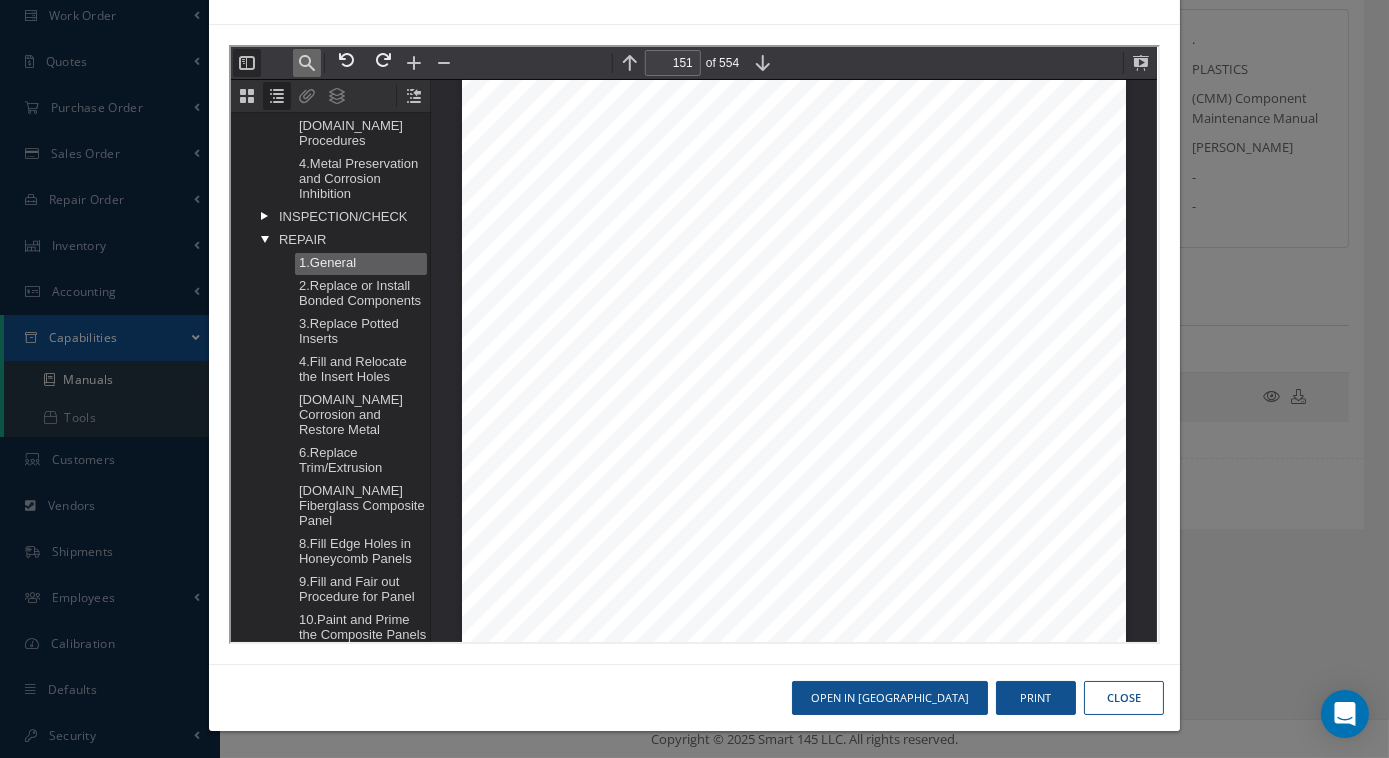 click on "Find" at bounding box center [305, 61] 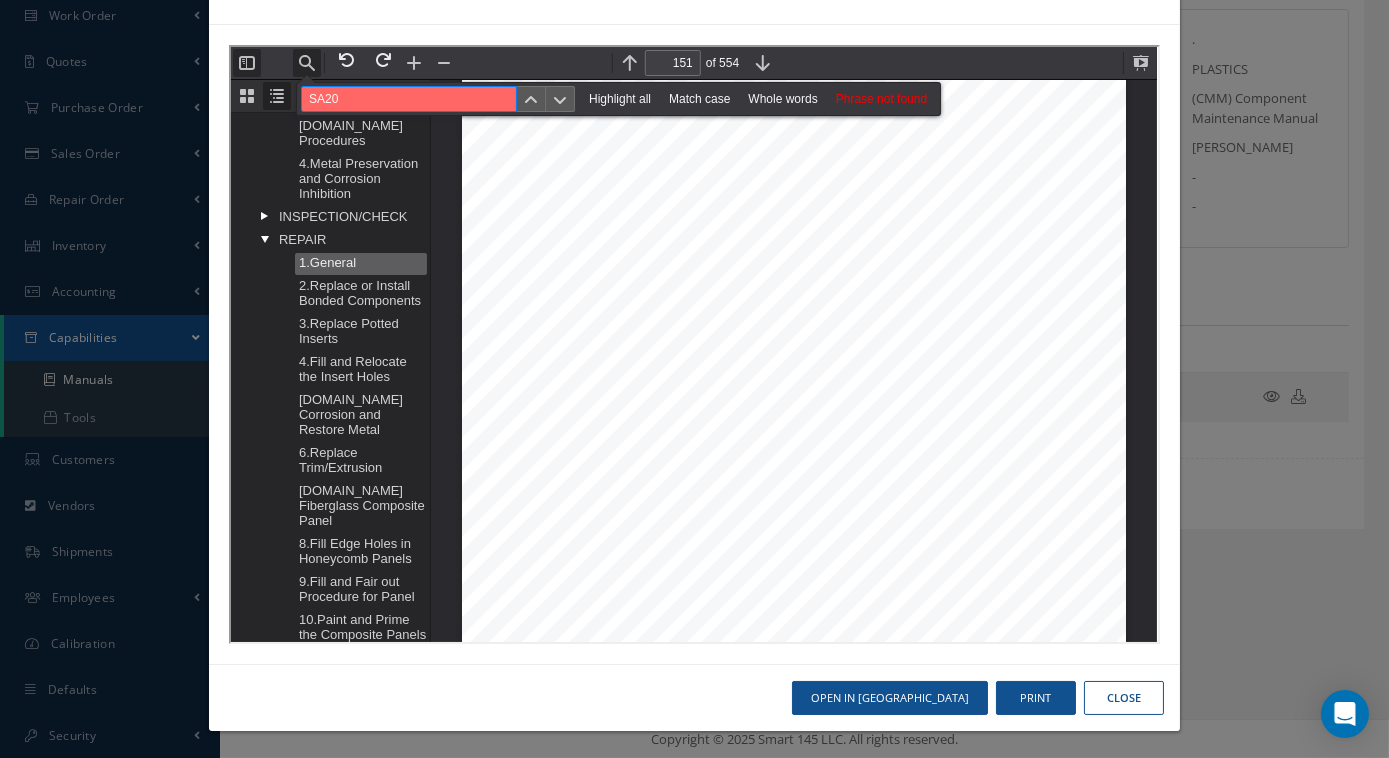 drag, startPoint x: 449, startPoint y: 96, endPoint x: 324, endPoint y: 93, distance: 125.035995 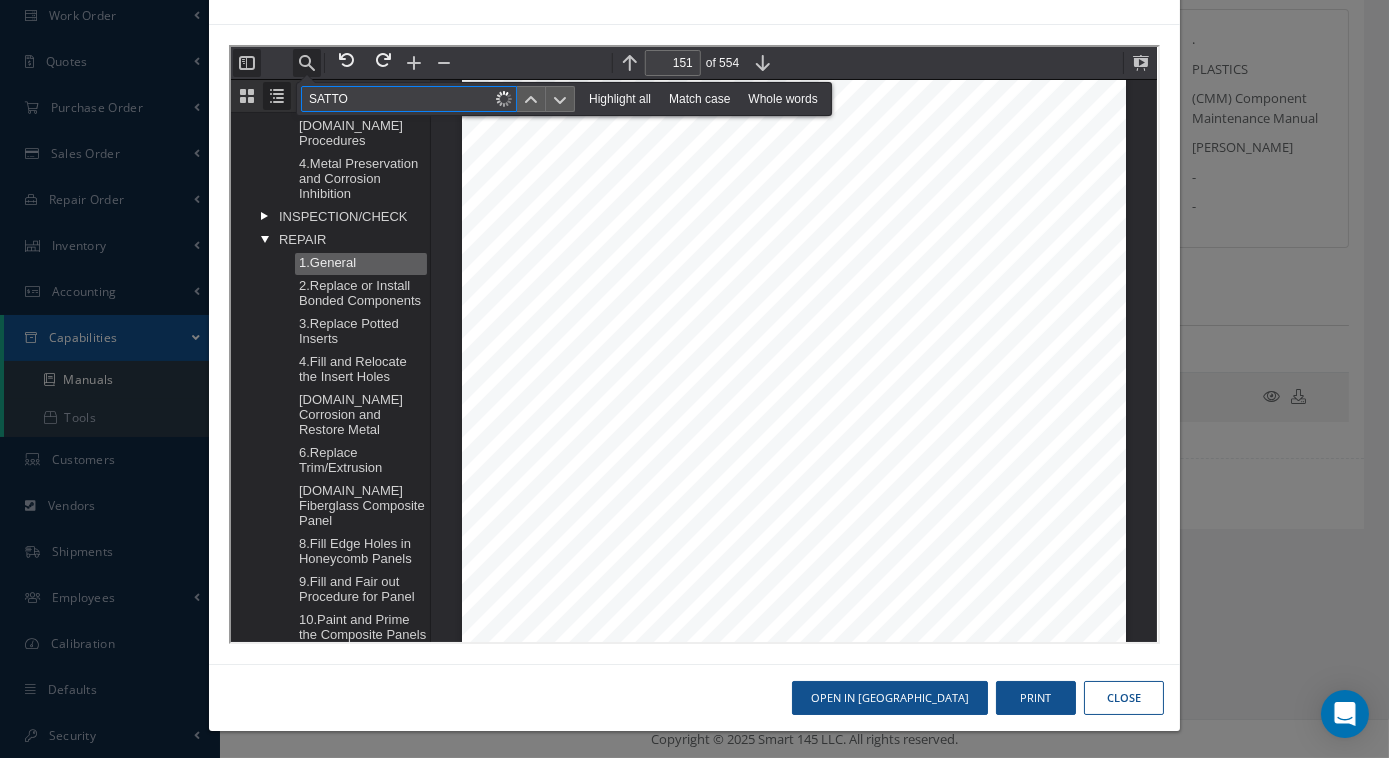 type on "SATTO" 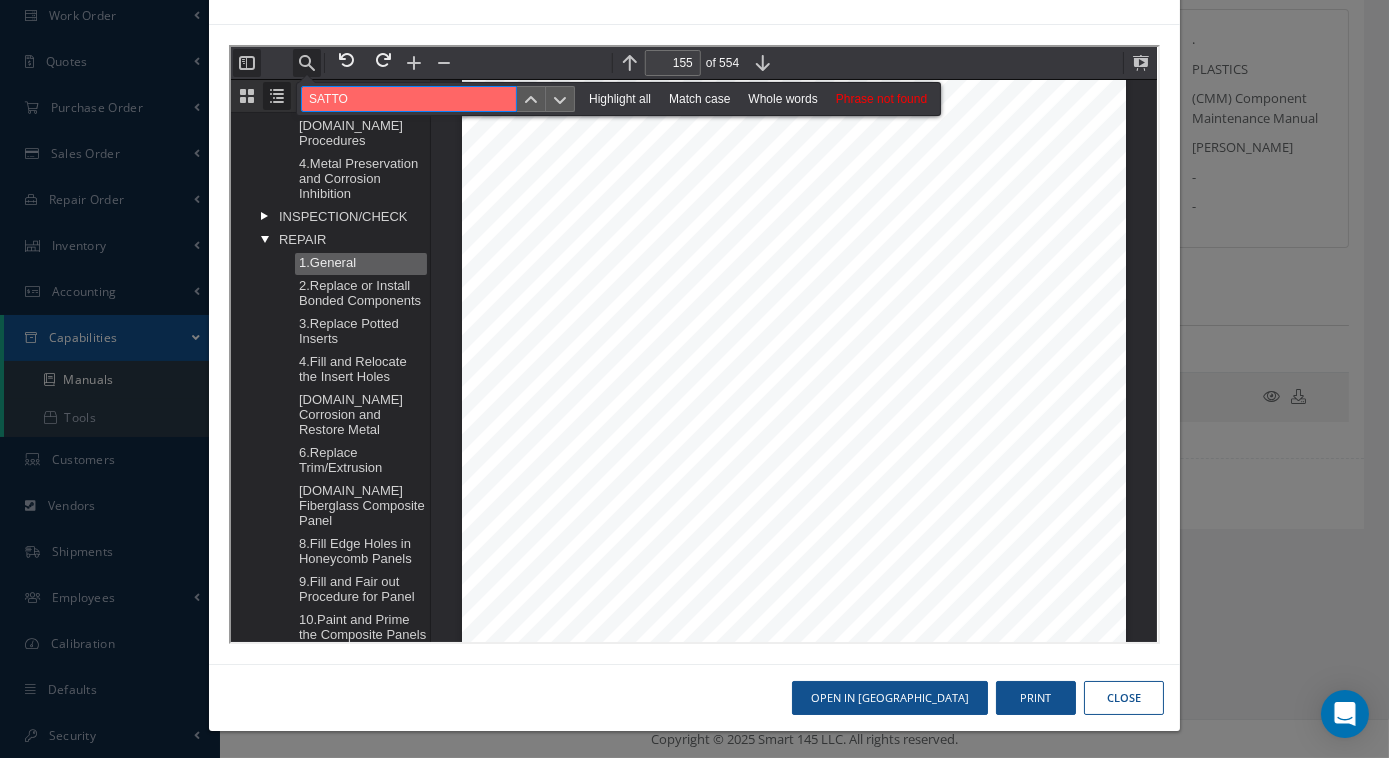scroll, scrollTop: 134188, scrollLeft: 0, axis: vertical 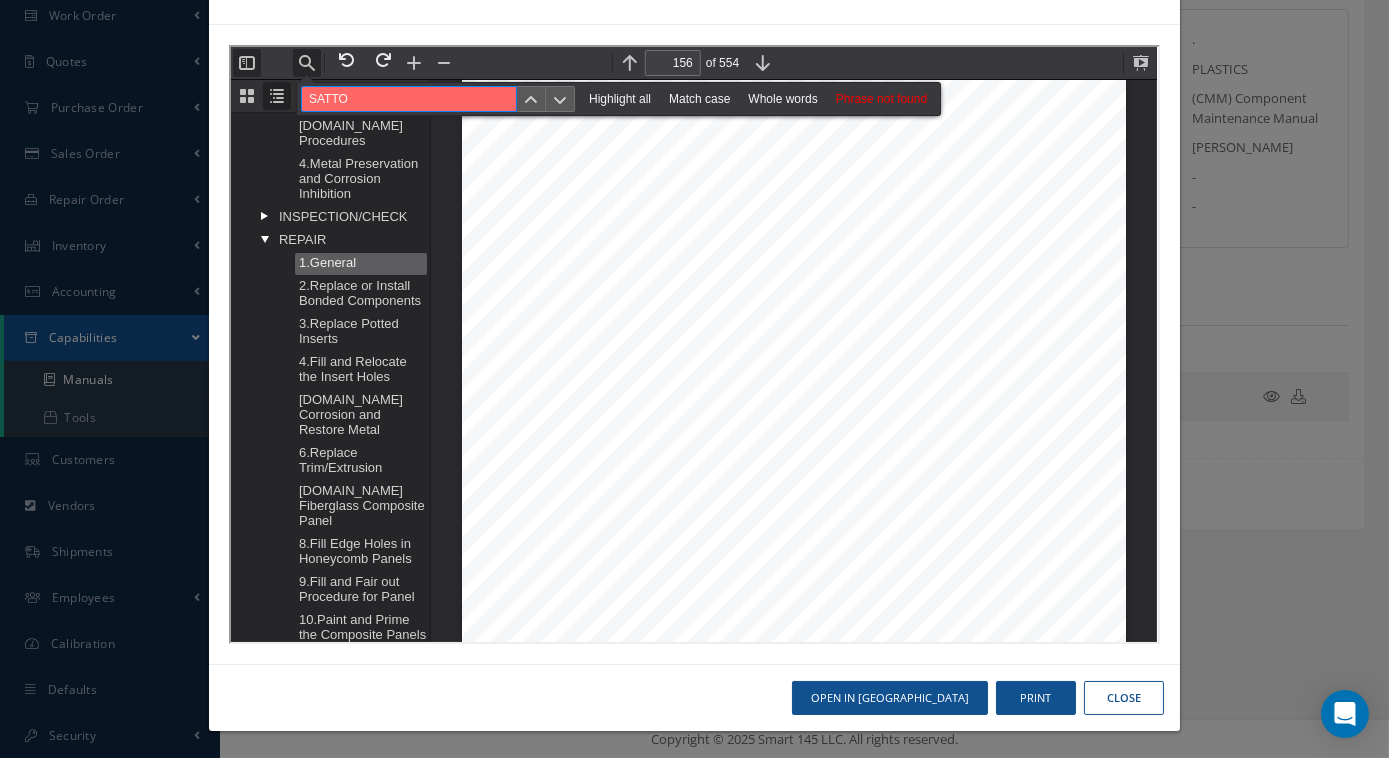 type on "157" 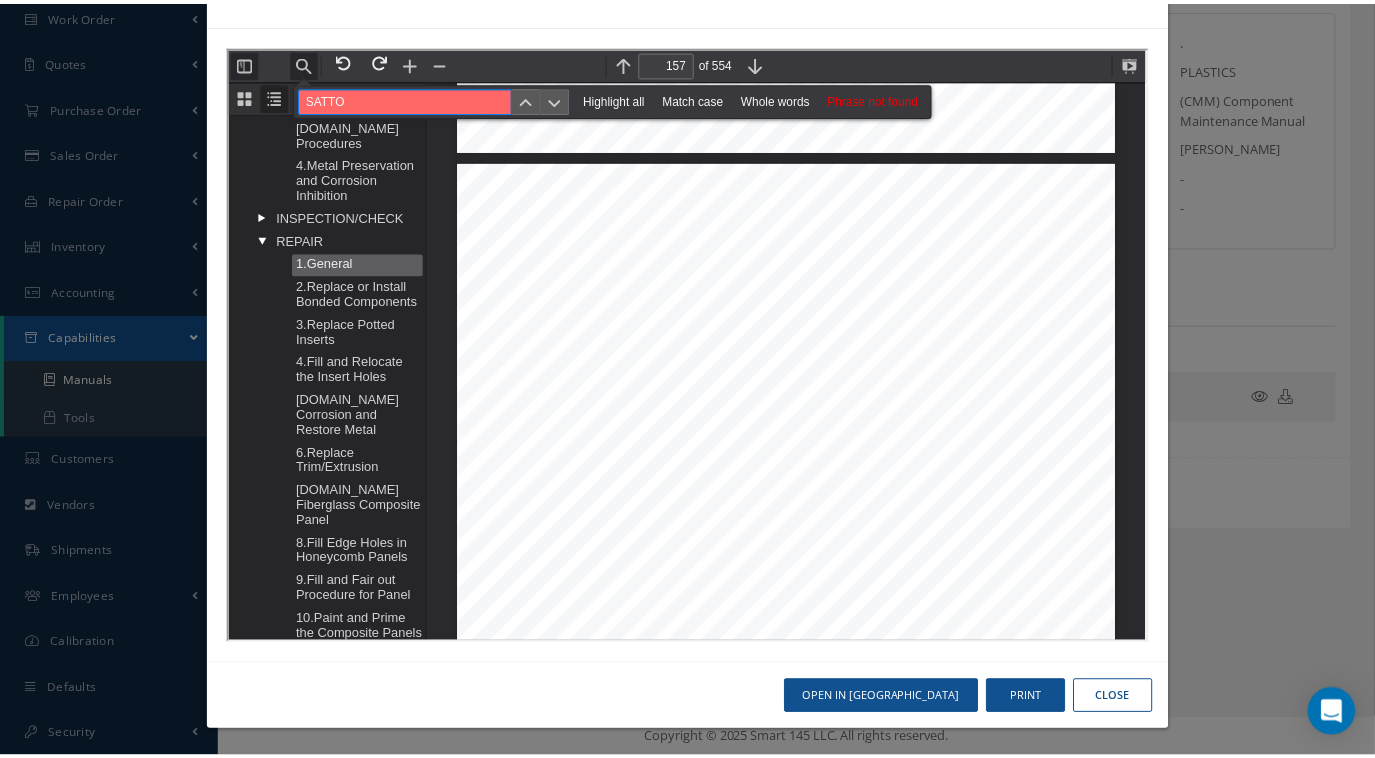 scroll, scrollTop: 135656, scrollLeft: 0, axis: vertical 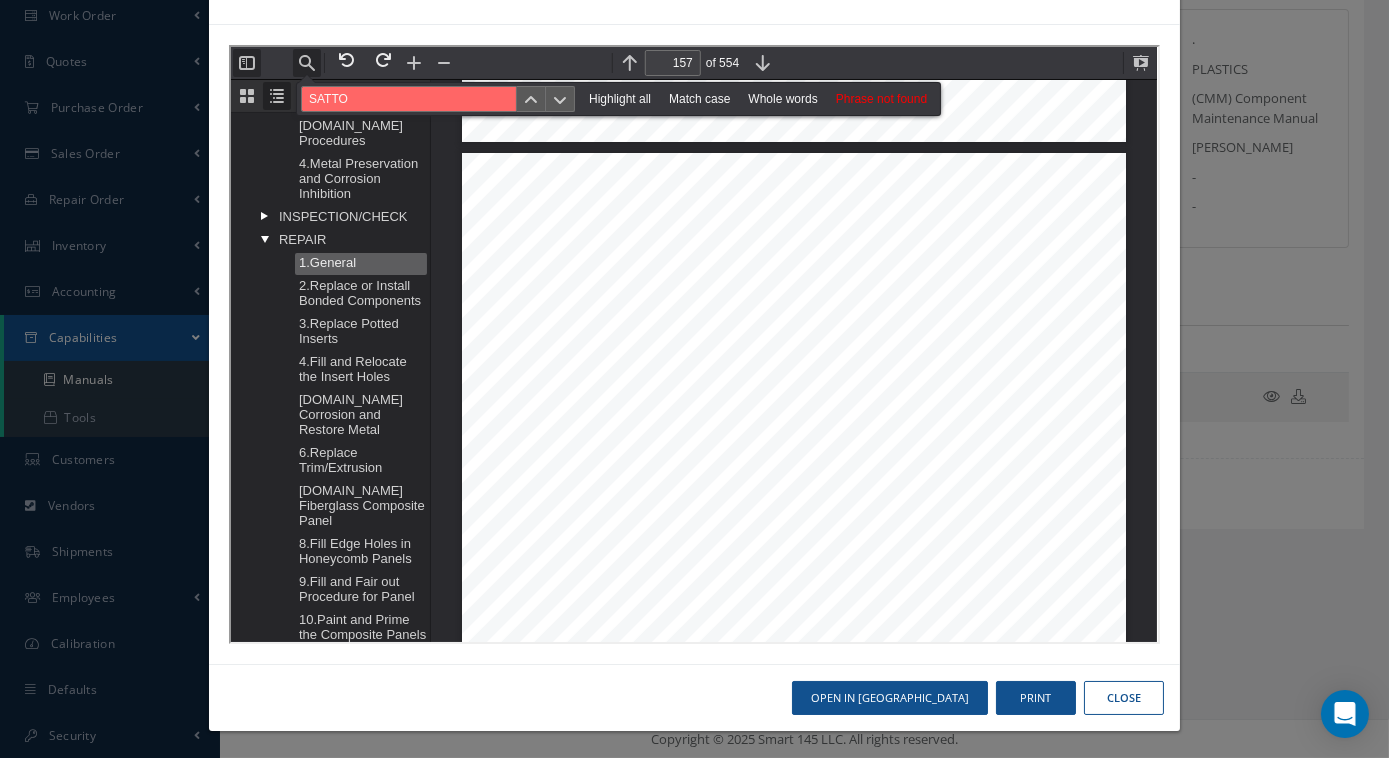 click on "Close" at bounding box center (1124, 698) 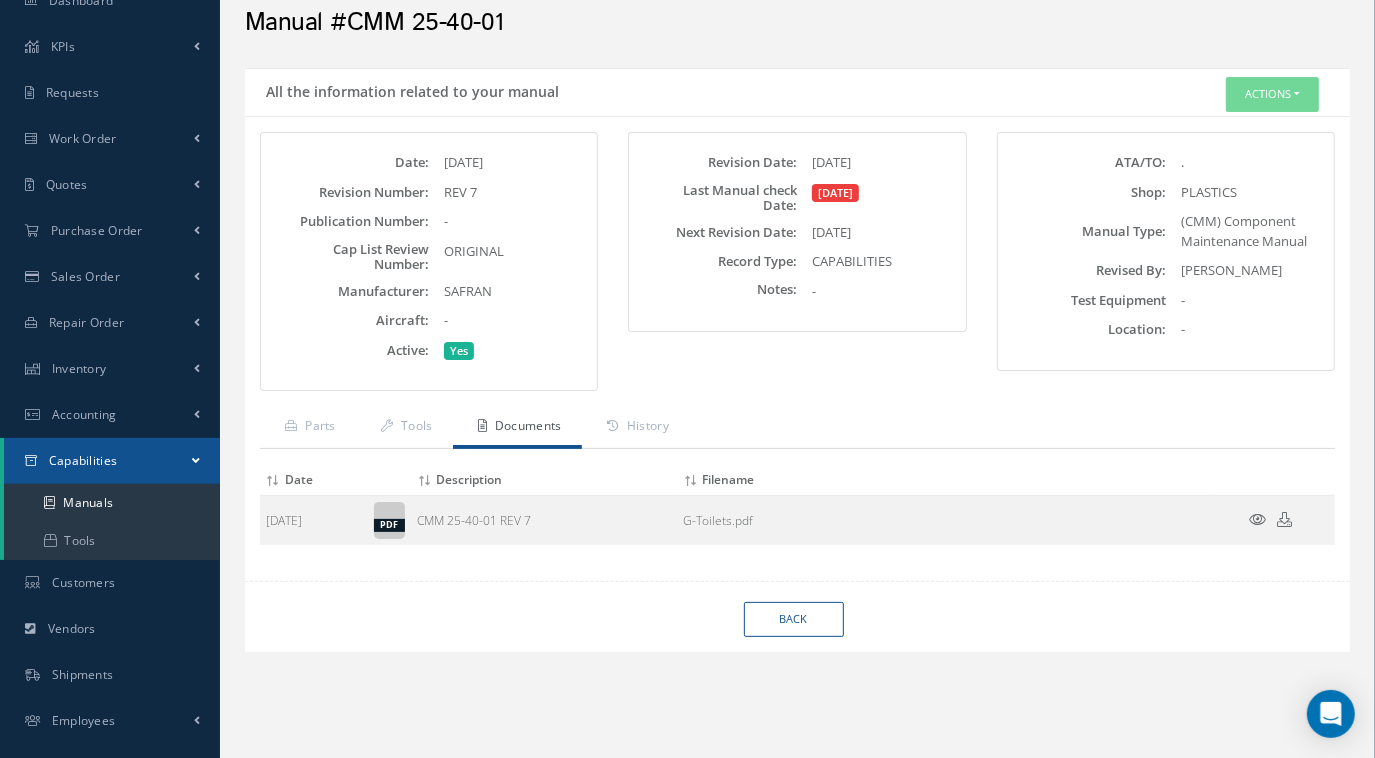 scroll, scrollTop: 0, scrollLeft: 0, axis: both 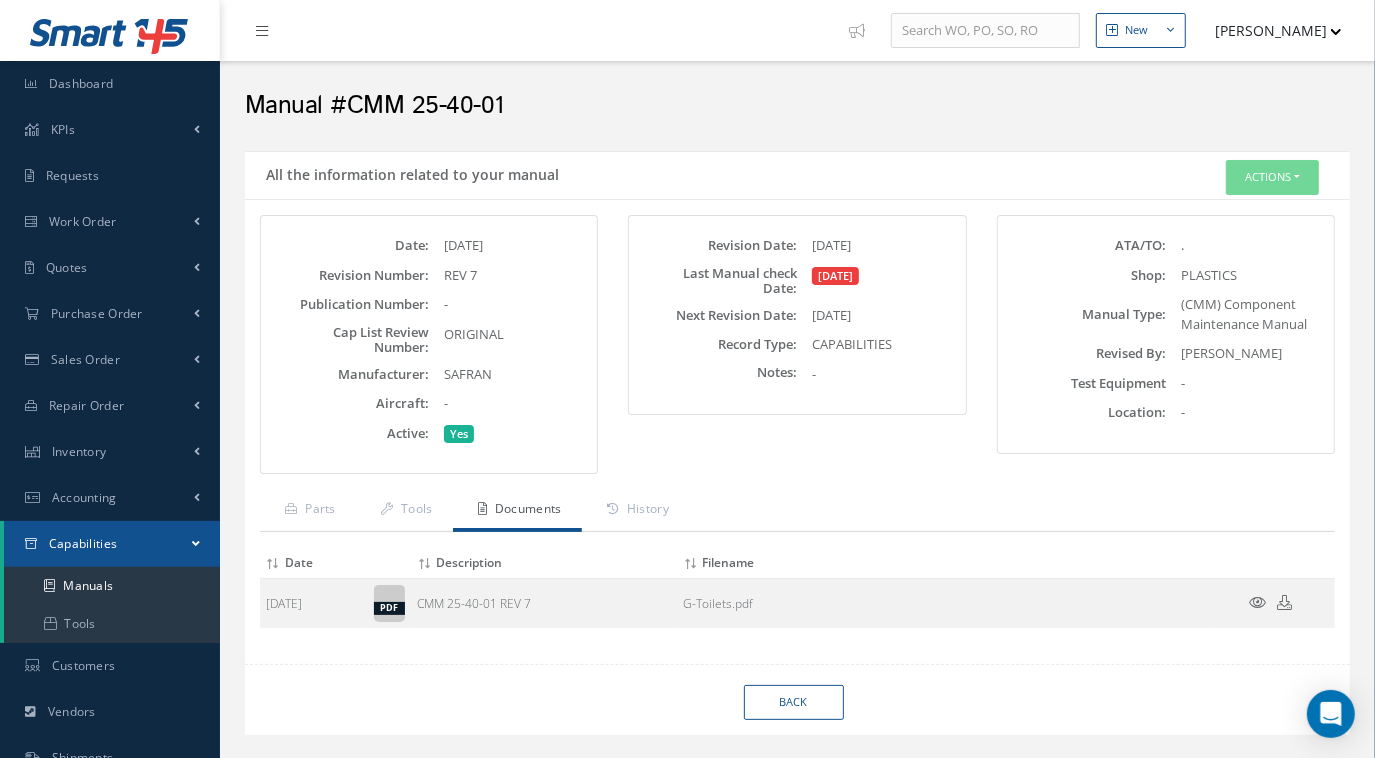 drag, startPoint x: 415, startPoint y: 101, endPoint x: 434, endPoint y: 107, distance: 19.924858 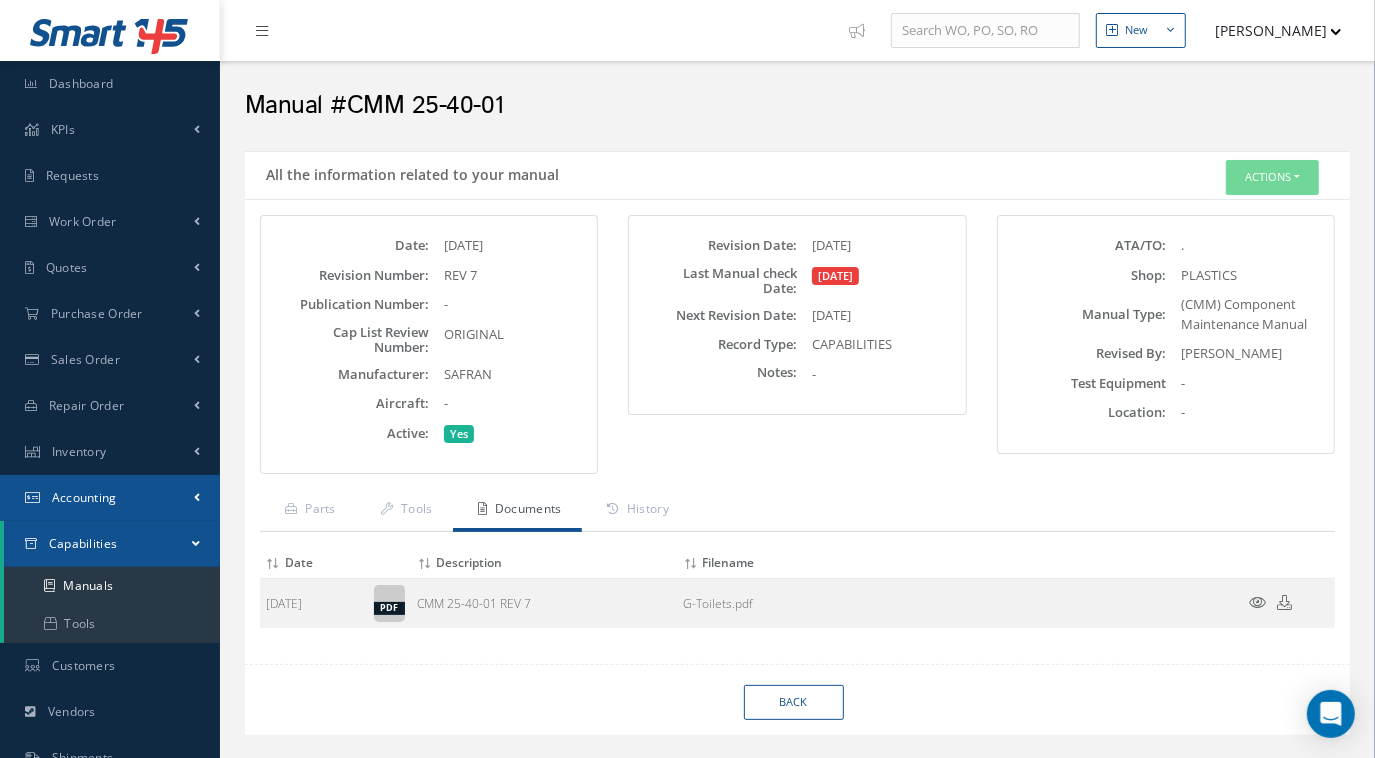 scroll, scrollTop: 206, scrollLeft: 0, axis: vertical 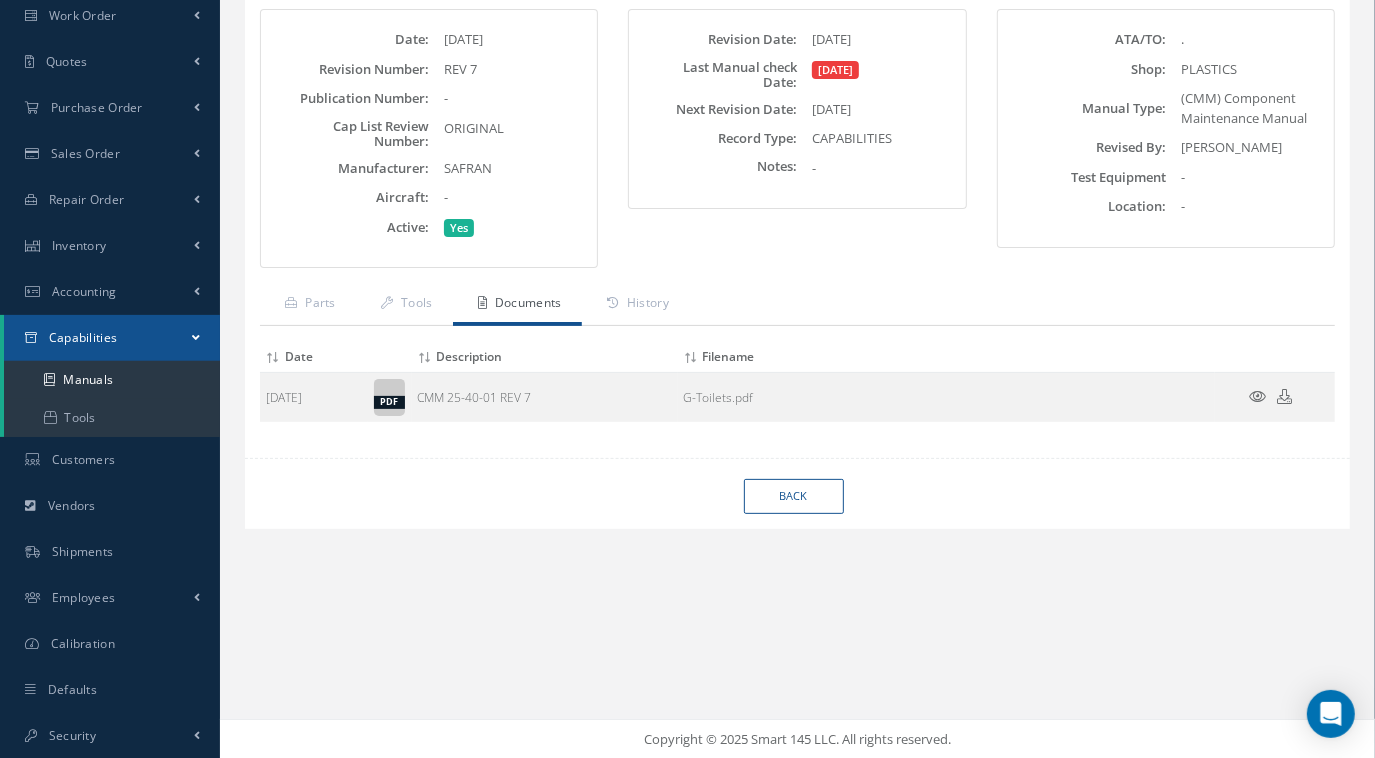 click on "Capabilities" at bounding box center (112, 338) 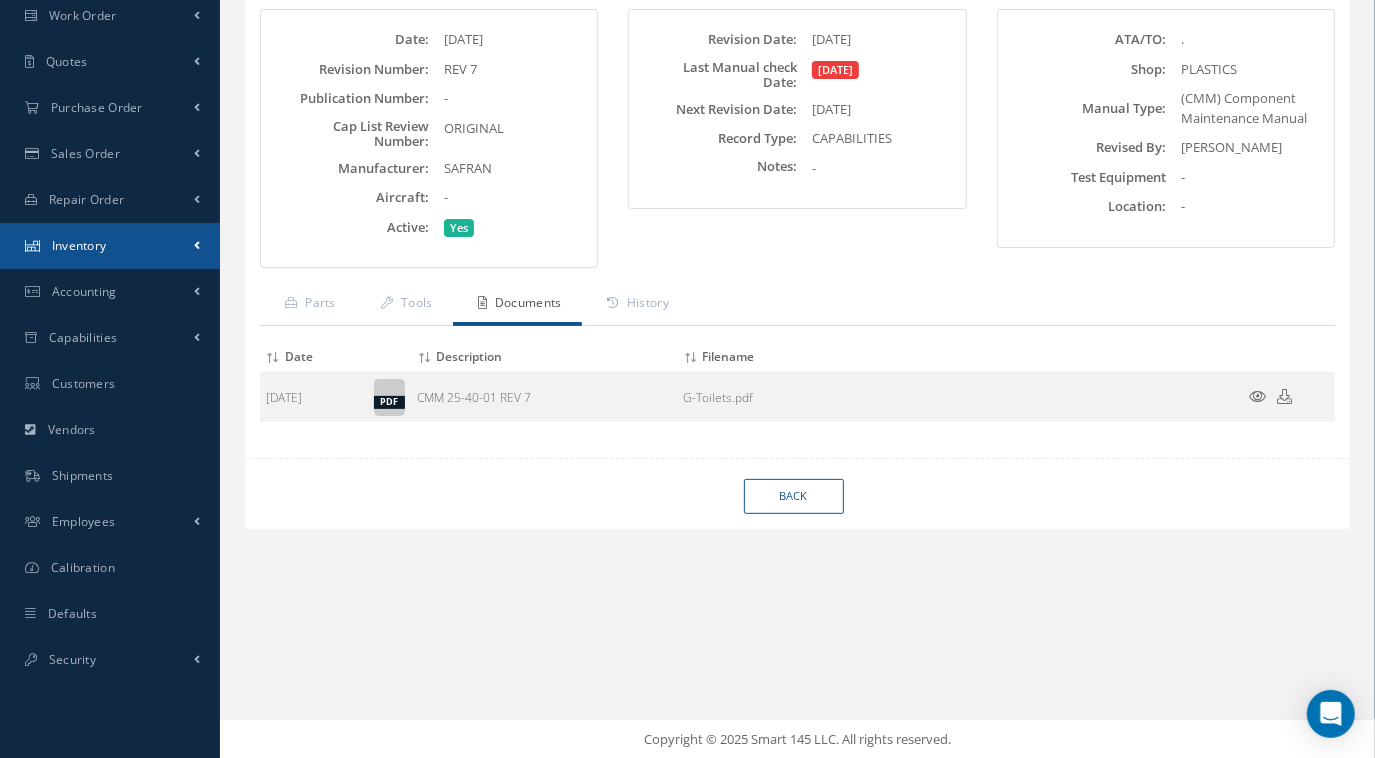 click on "Inventory" at bounding box center (110, 246) 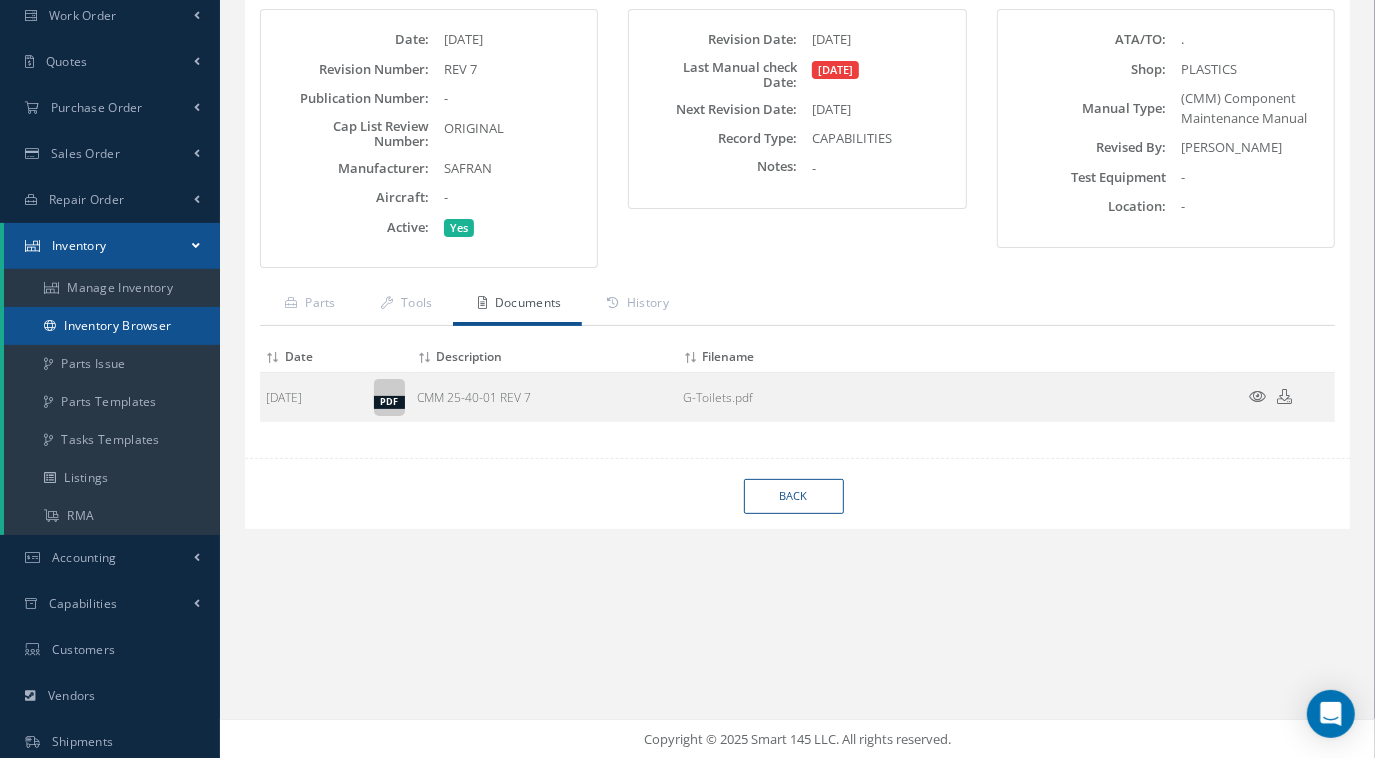 click on "Inventory Browser" at bounding box center [112, 326] 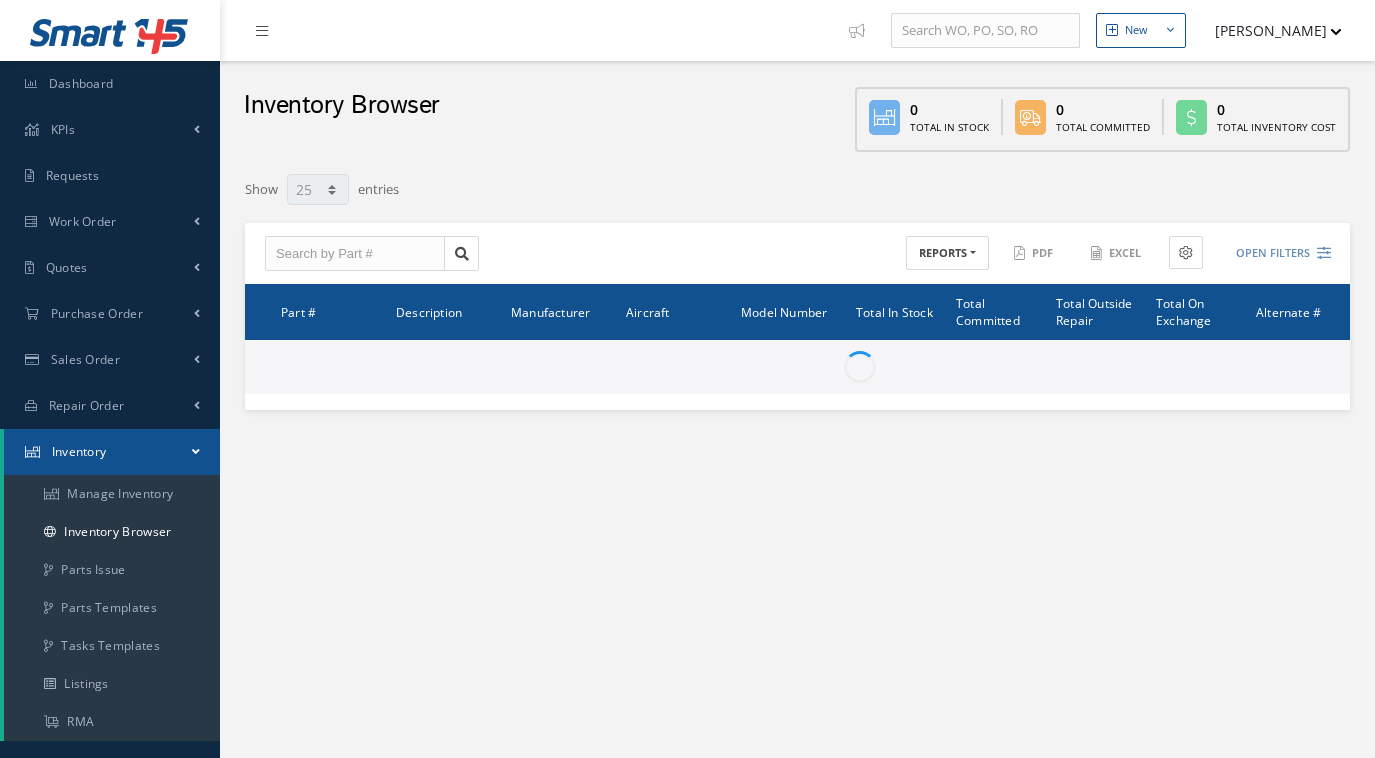select on "25" 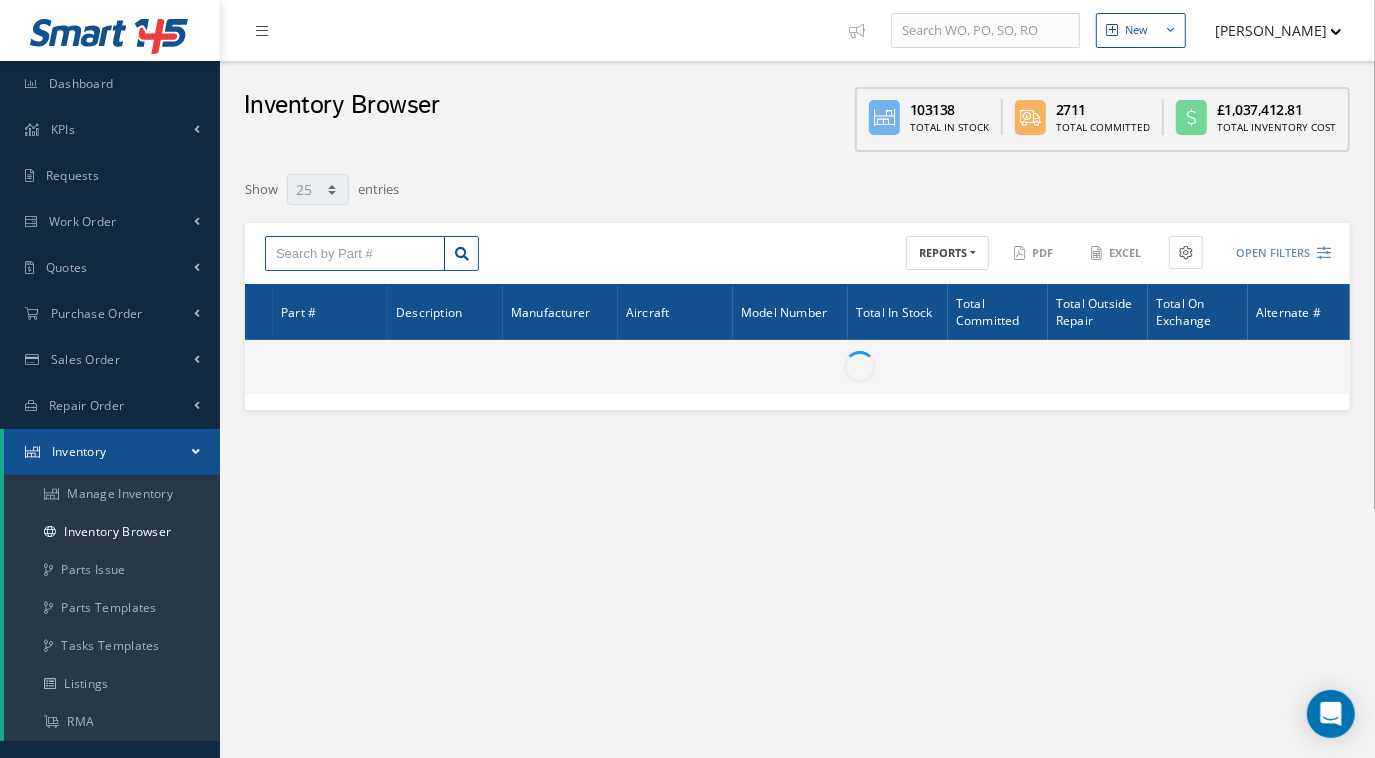 click at bounding box center (355, 254) 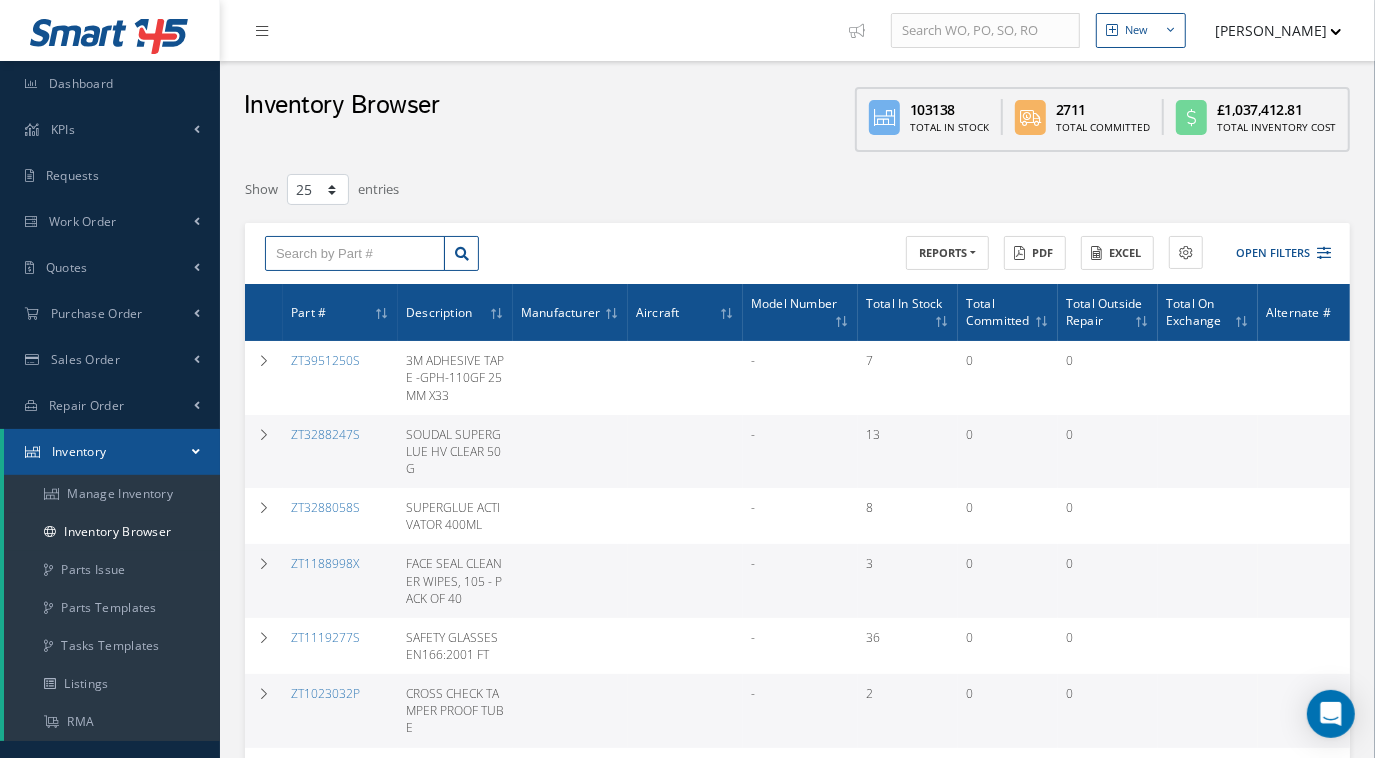 paste on "D2511225800000" 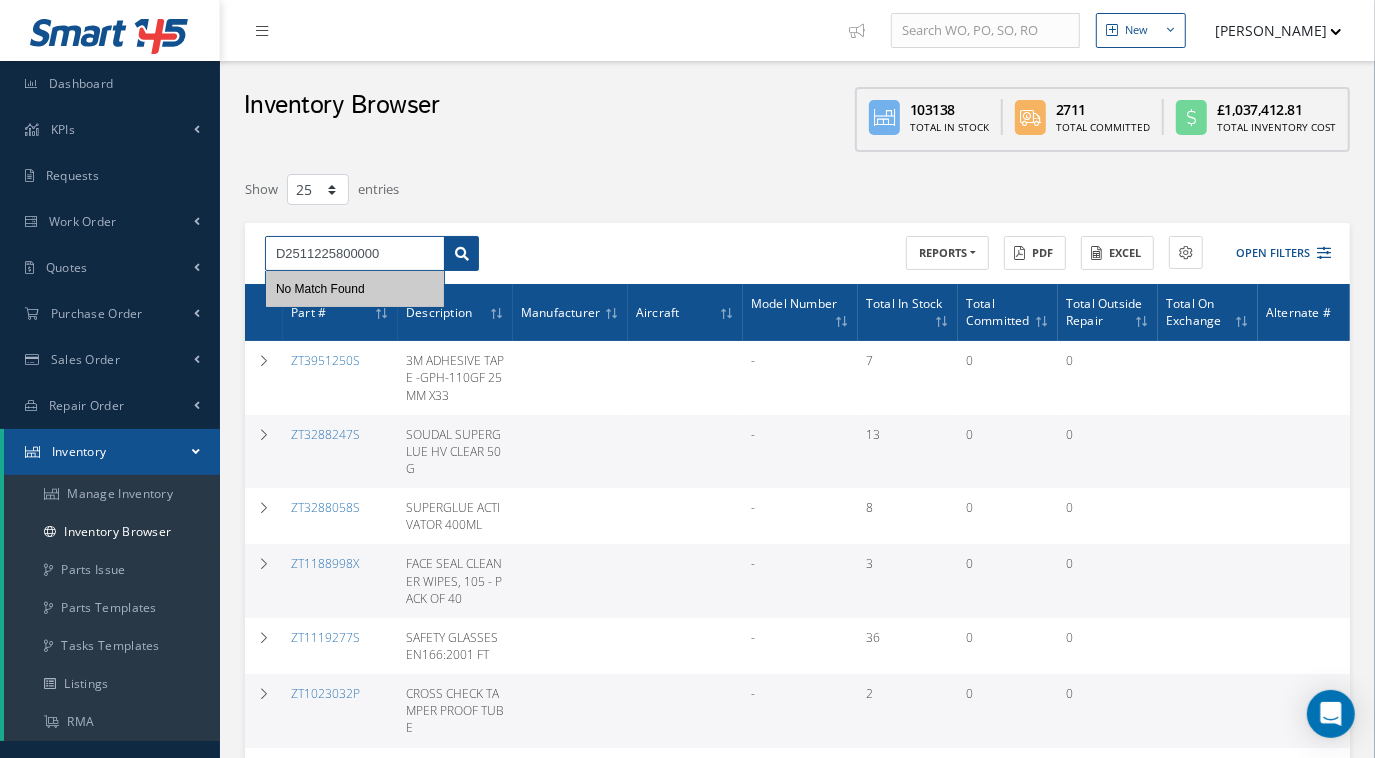 type on "D2511225800000" 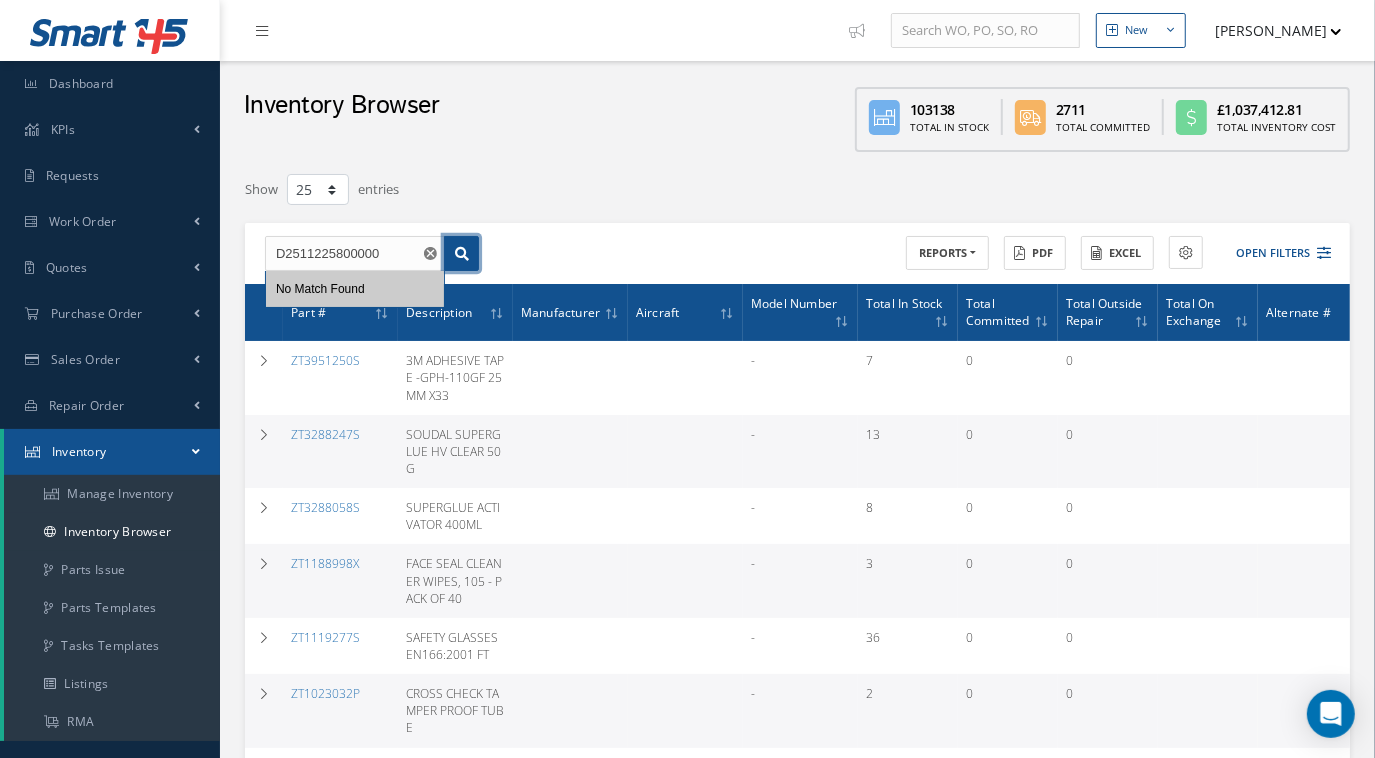 click at bounding box center (462, 254) 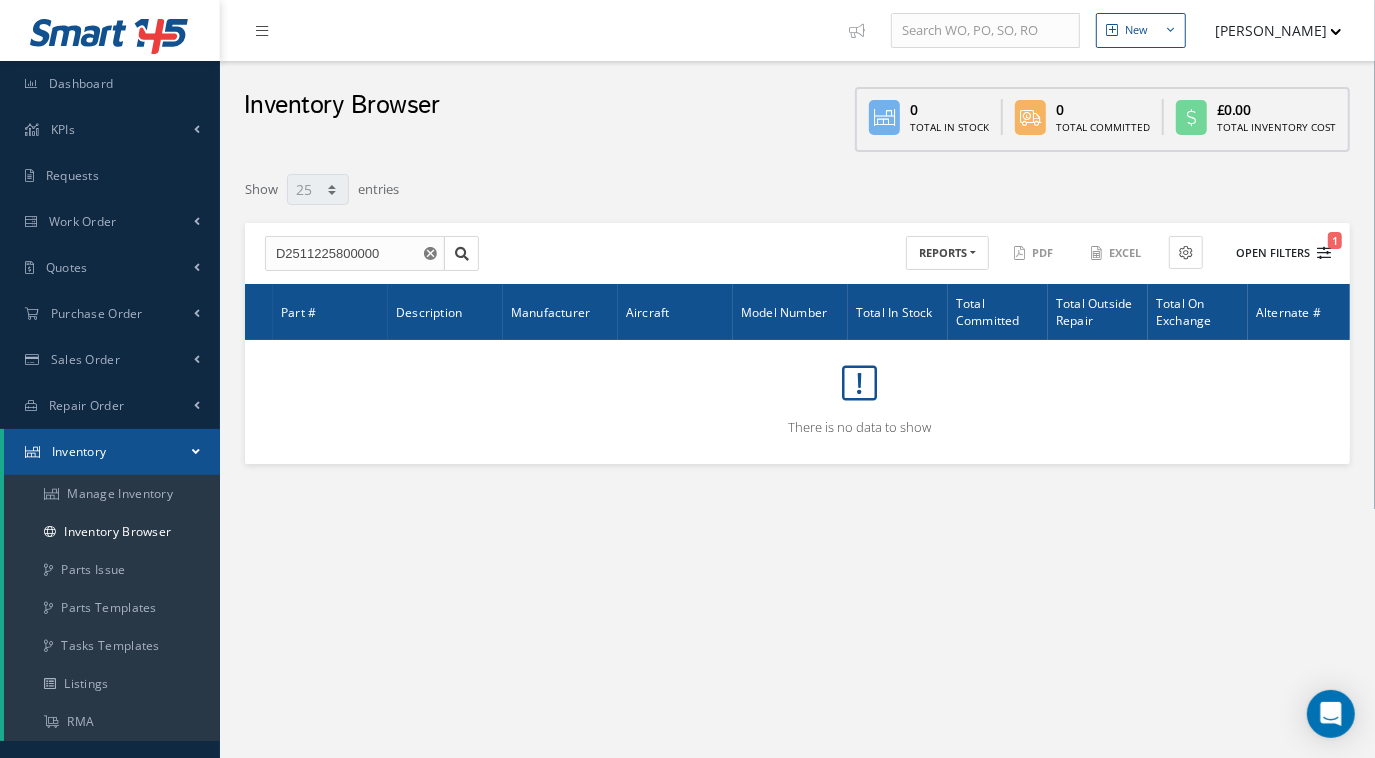 click on "1" at bounding box center [1324, 253] 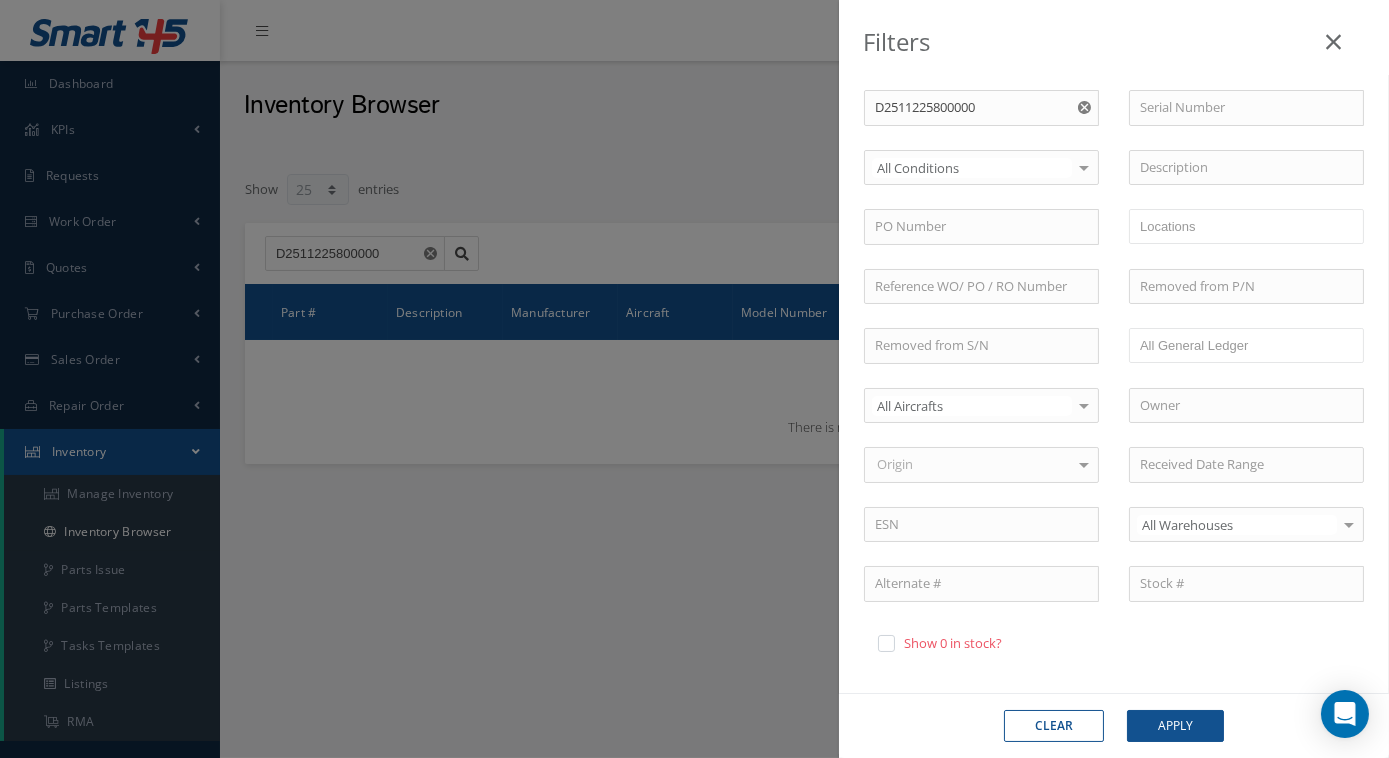click on "Show 0 in stock?" at bounding box center (950, 643) 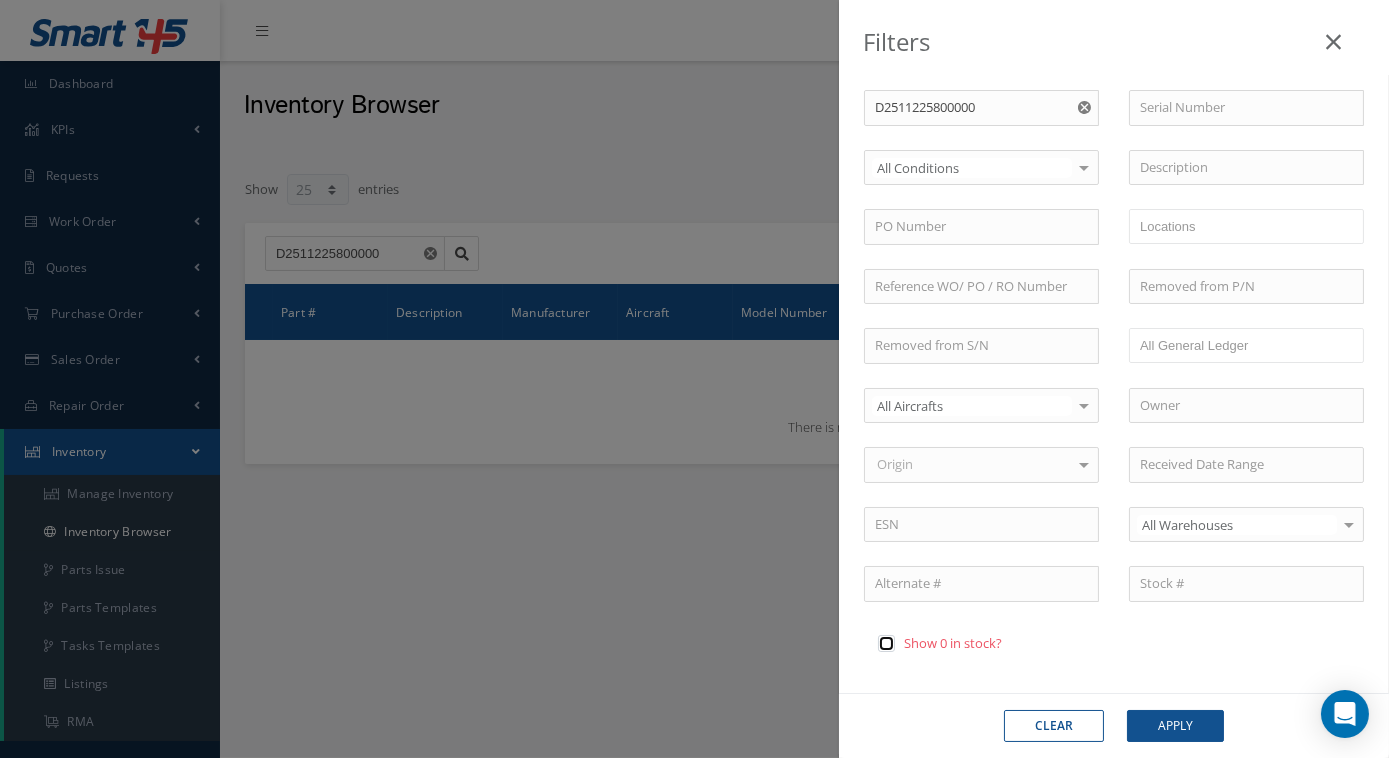 click at bounding box center (884, 644) 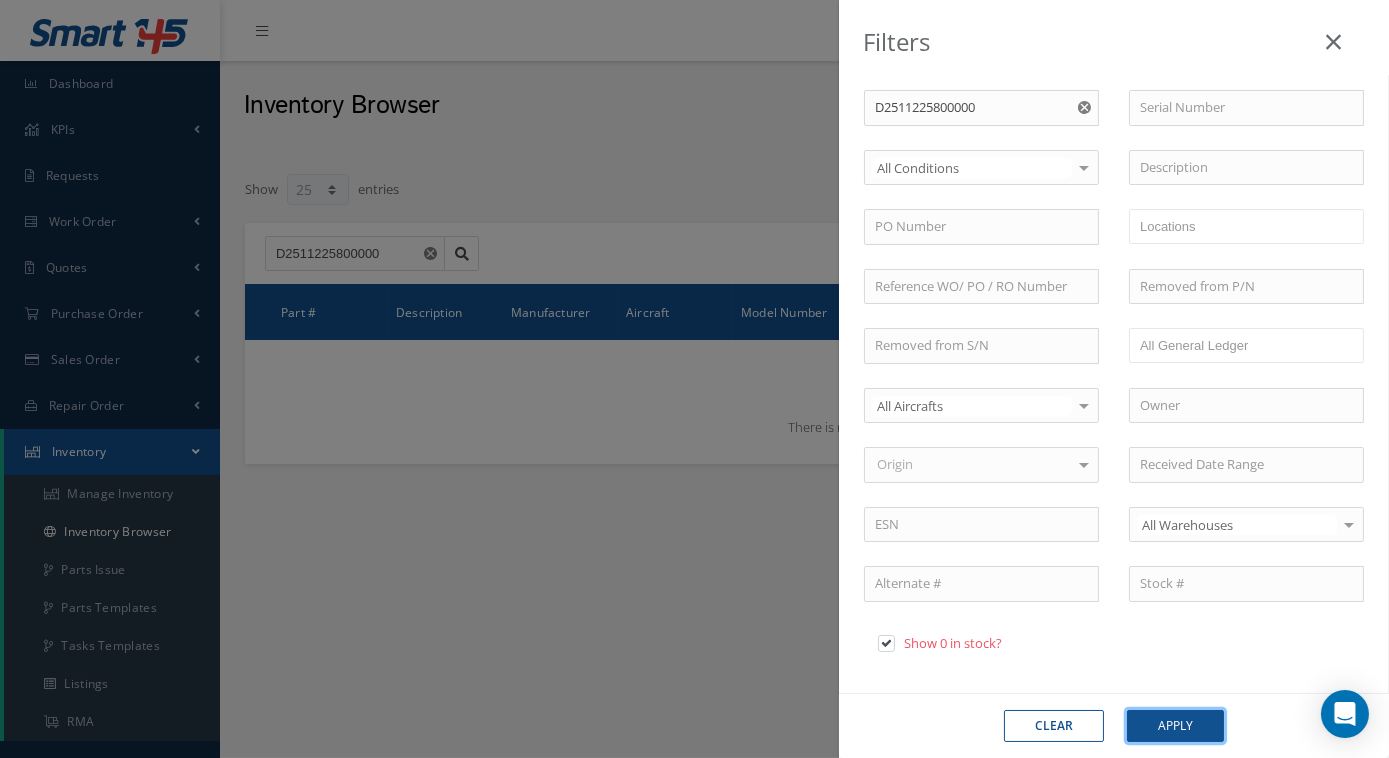 click on "Apply" at bounding box center [1175, 726] 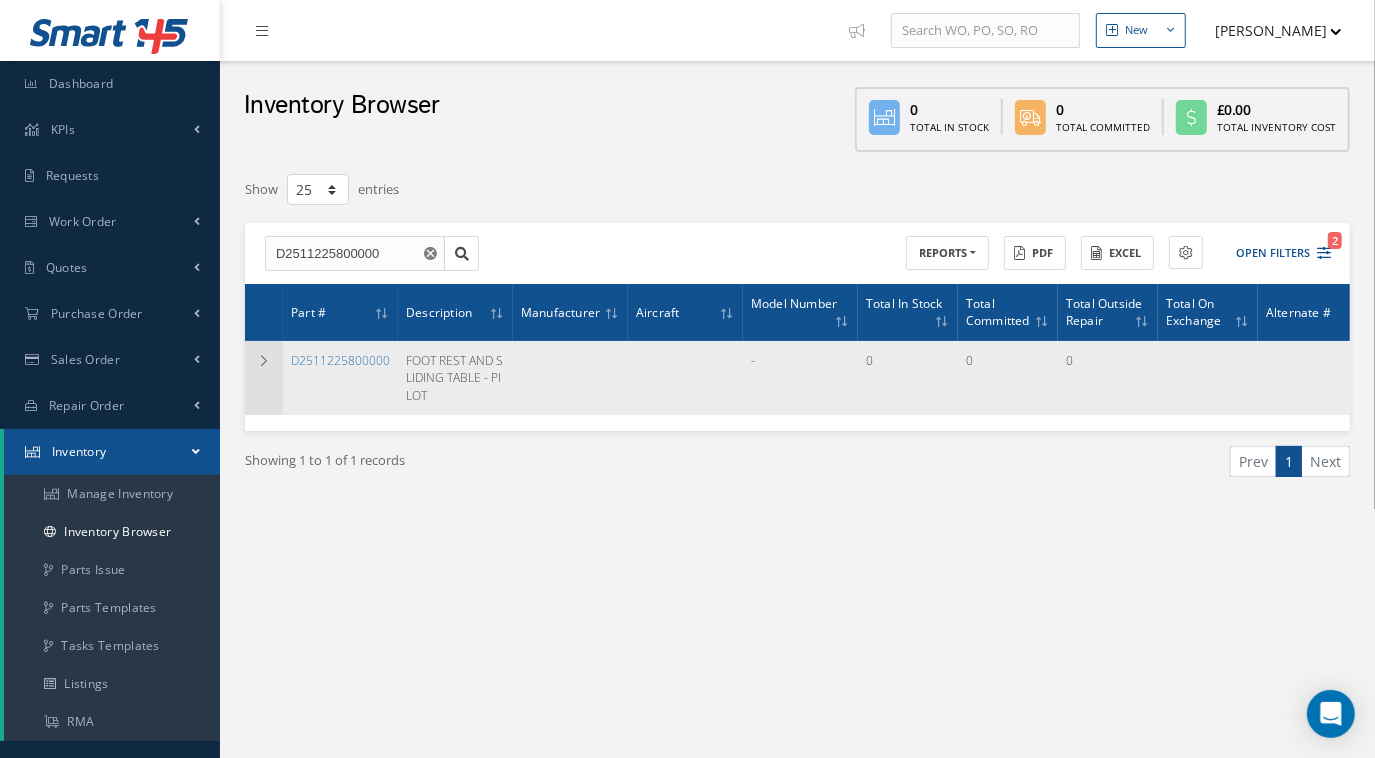 click at bounding box center (264, 377) 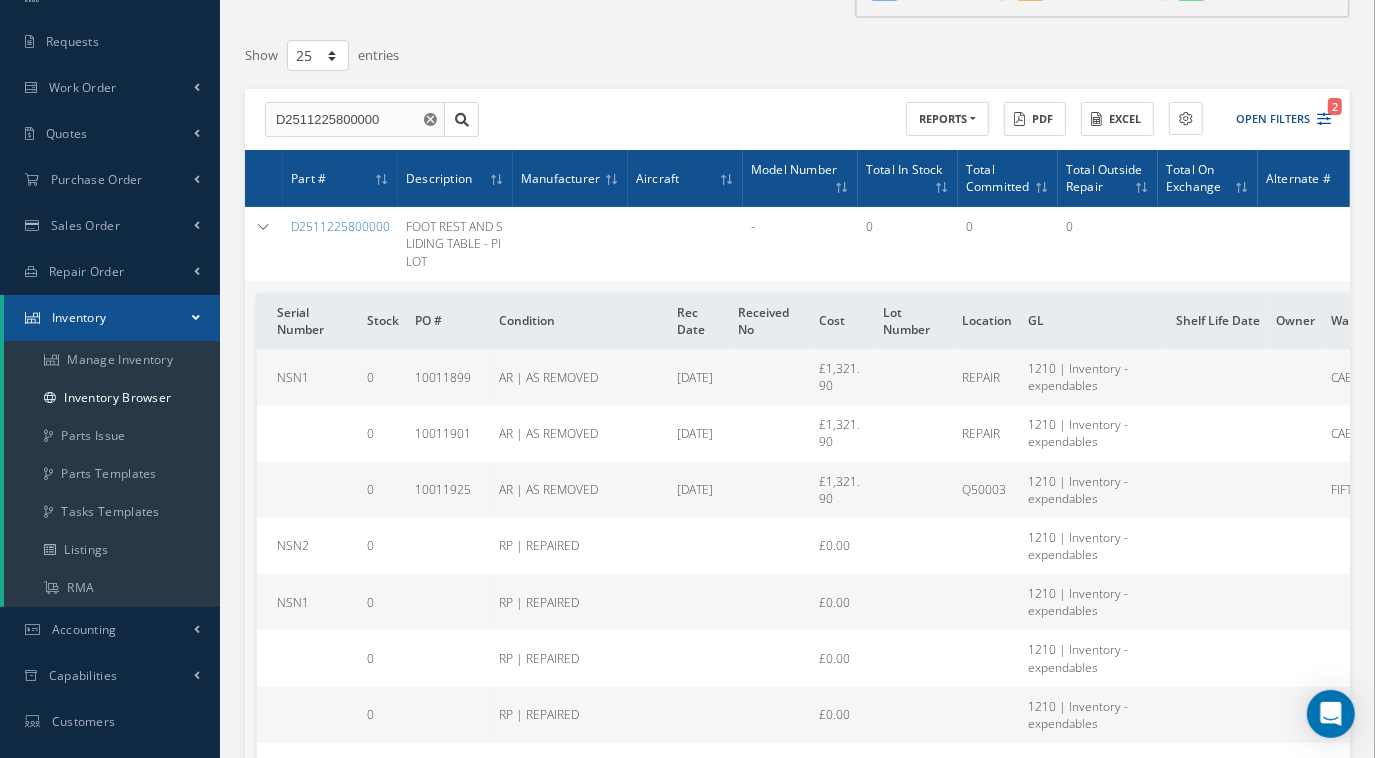 scroll, scrollTop: 0, scrollLeft: 0, axis: both 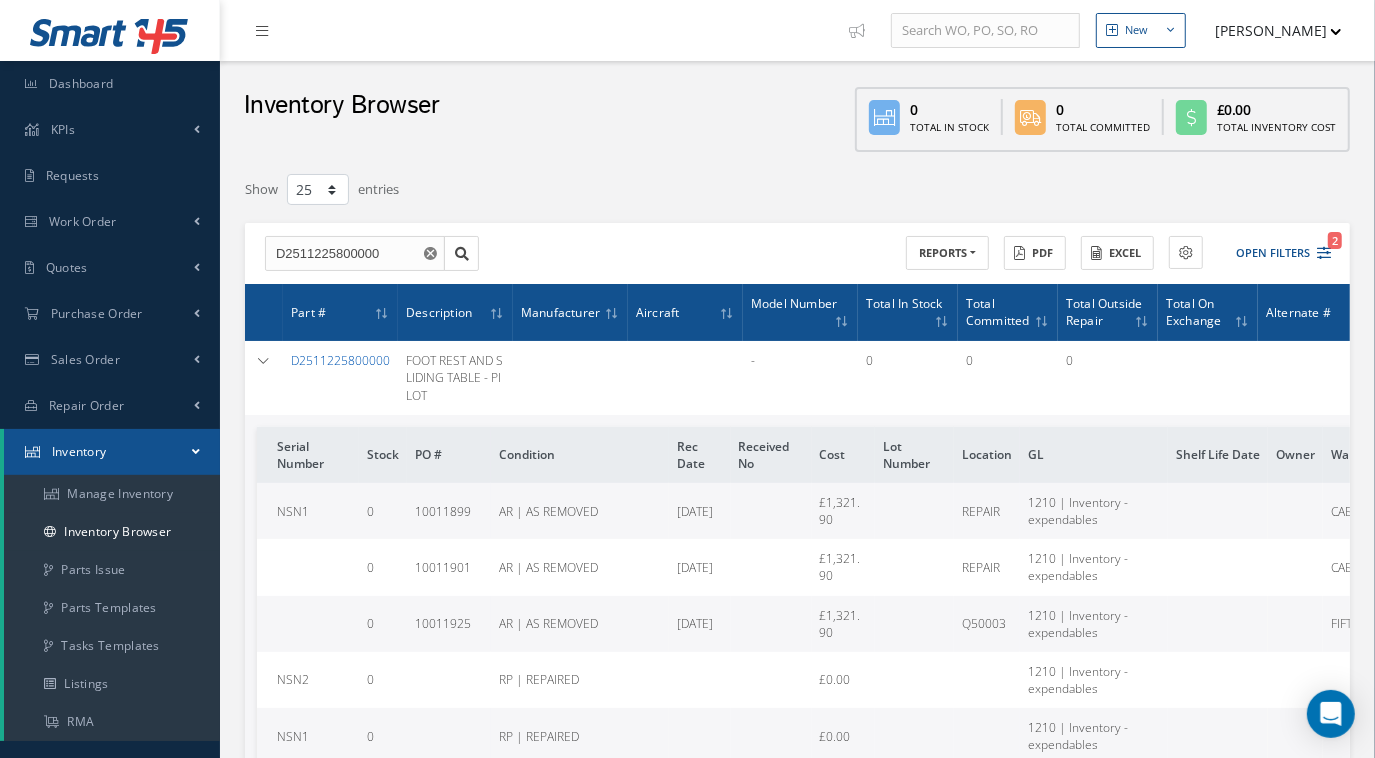 click on "D2511225800000" at bounding box center [340, 360] 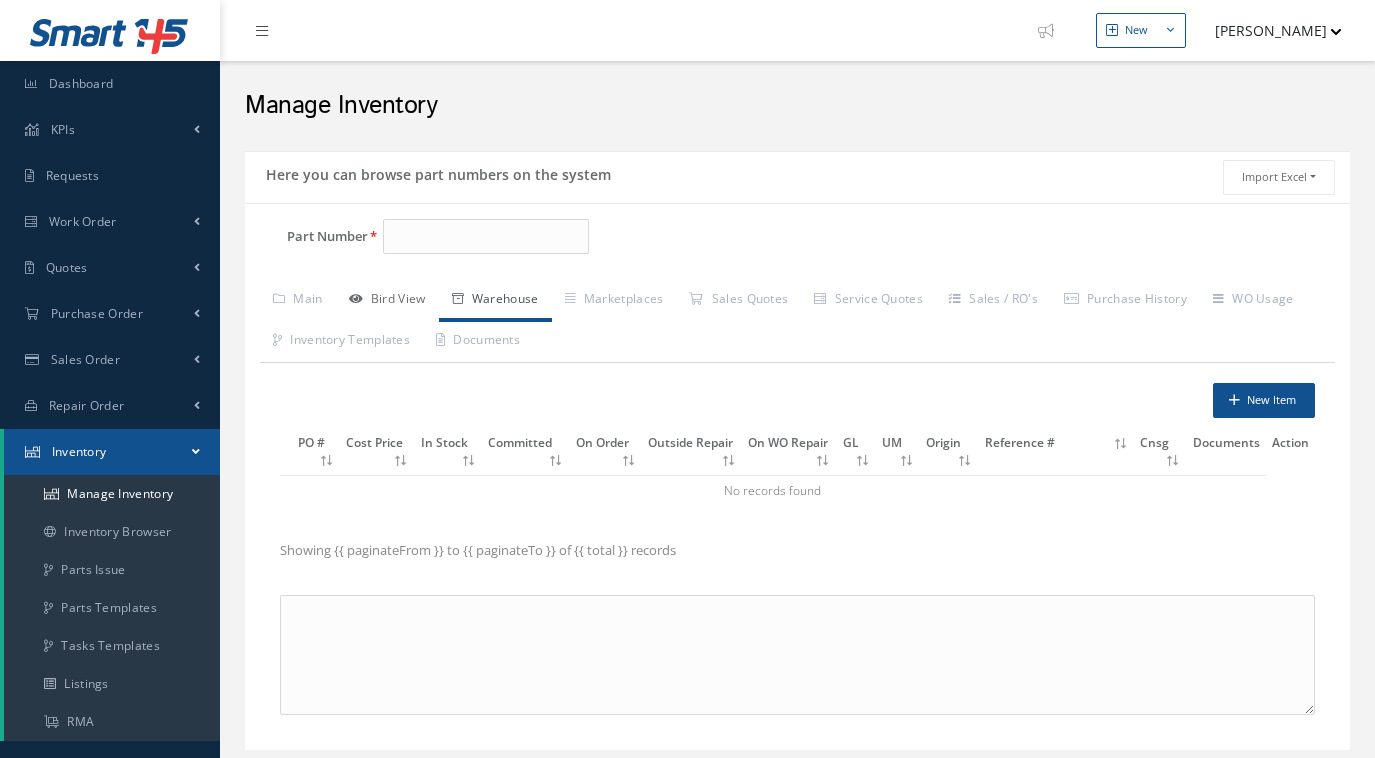 scroll, scrollTop: 0, scrollLeft: 0, axis: both 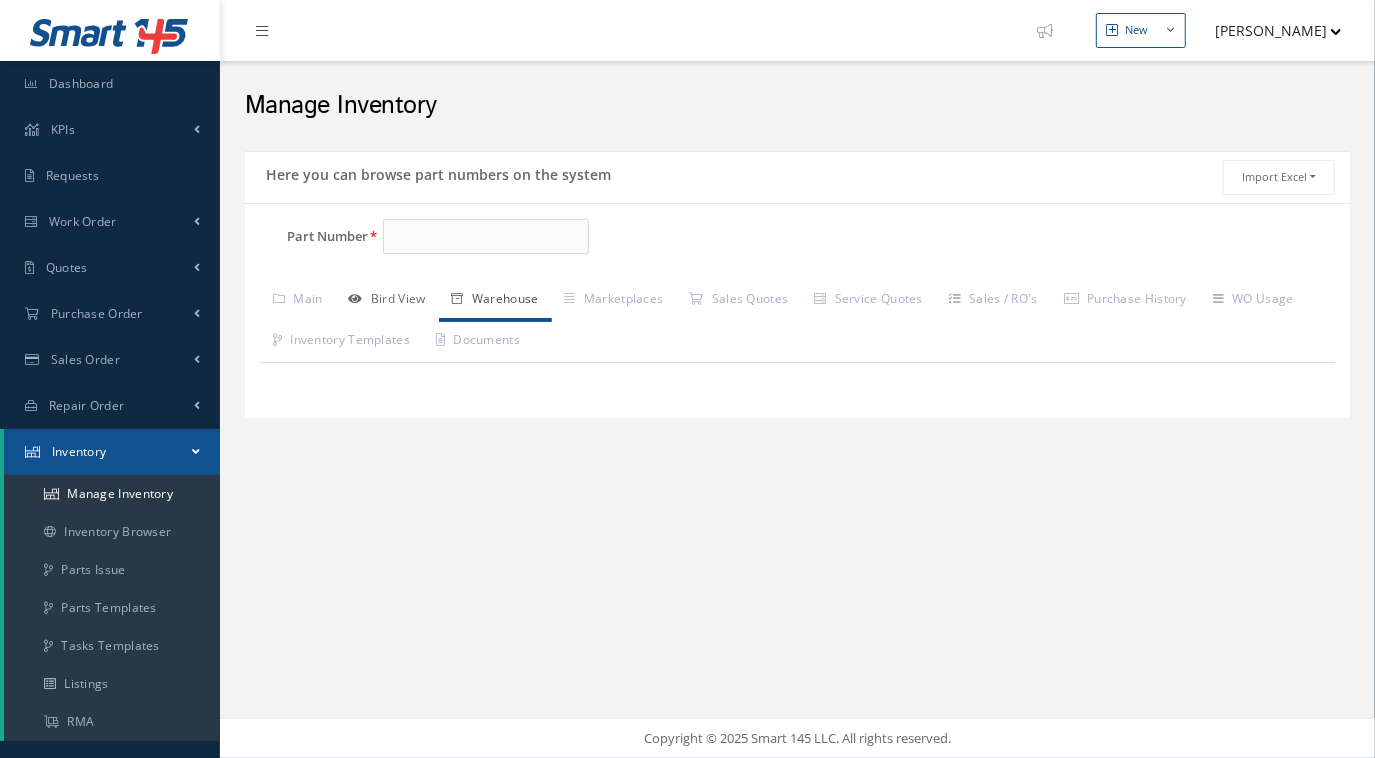 click on "Part Number
Description
Alternates
Manual #
{{ manualNumber([DOMAIN_NAME]_number, index) }}
, NSN" at bounding box center [797, 311] 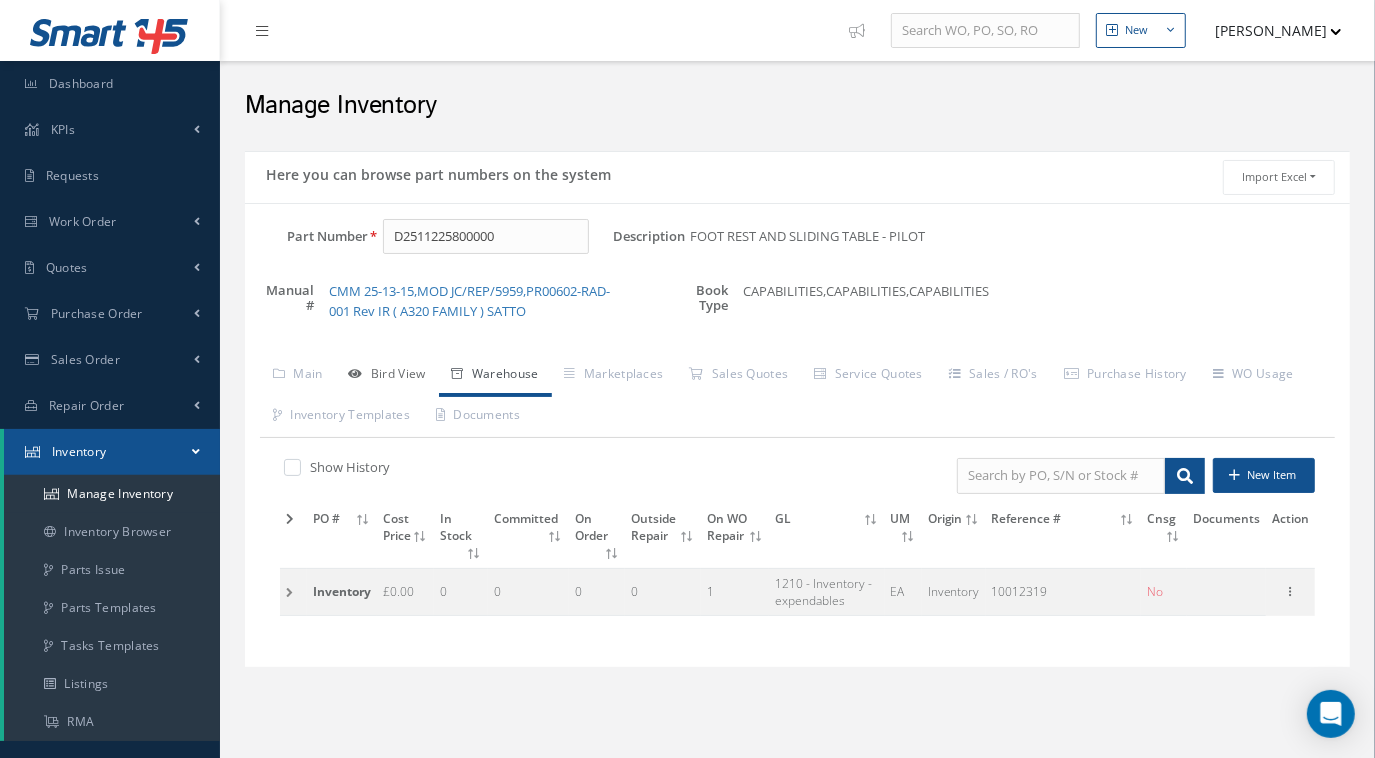 click on "Bird View" at bounding box center [387, 376] 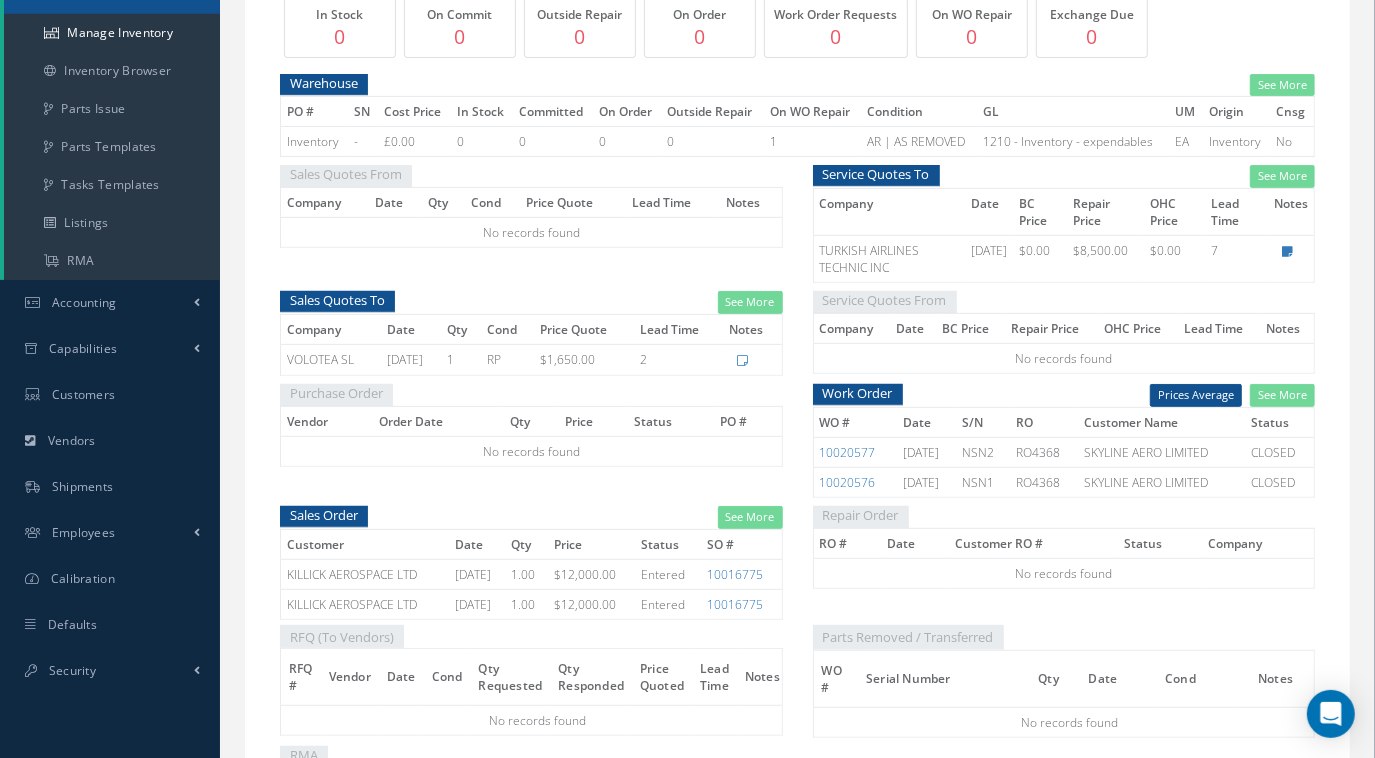 scroll, scrollTop: 510, scrollLeft: 0, axis: vertical 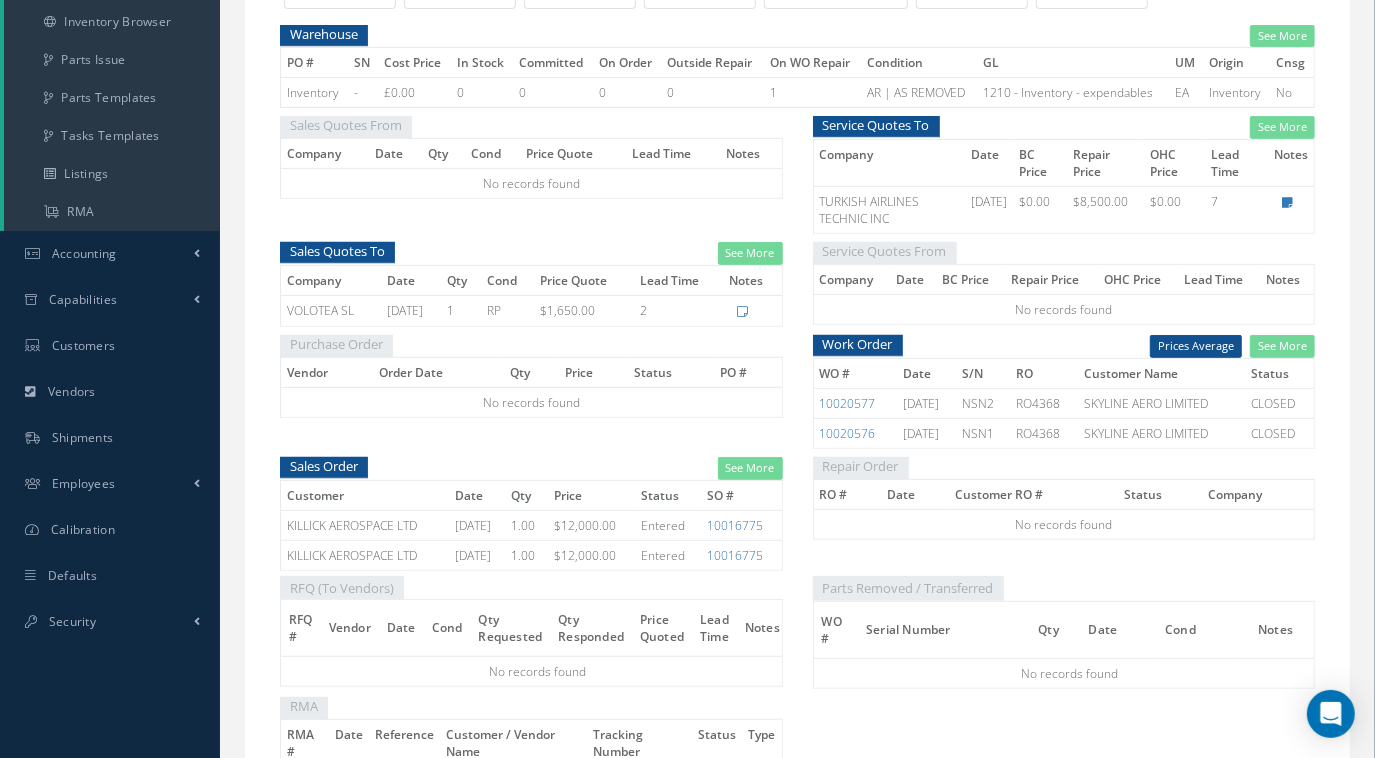 click on "Work Order" at bounding box center [858, 344] 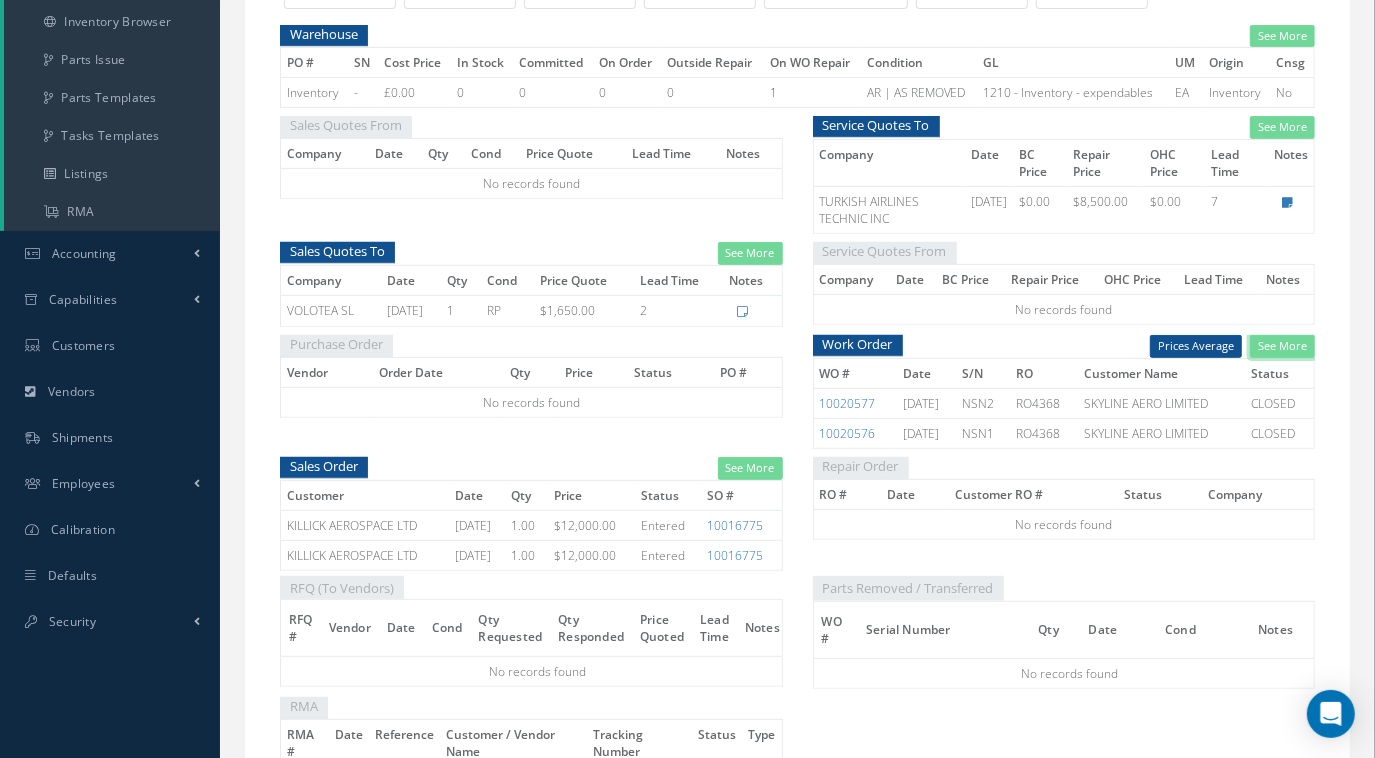 click on "See More" at bounding box center [1282, 346] 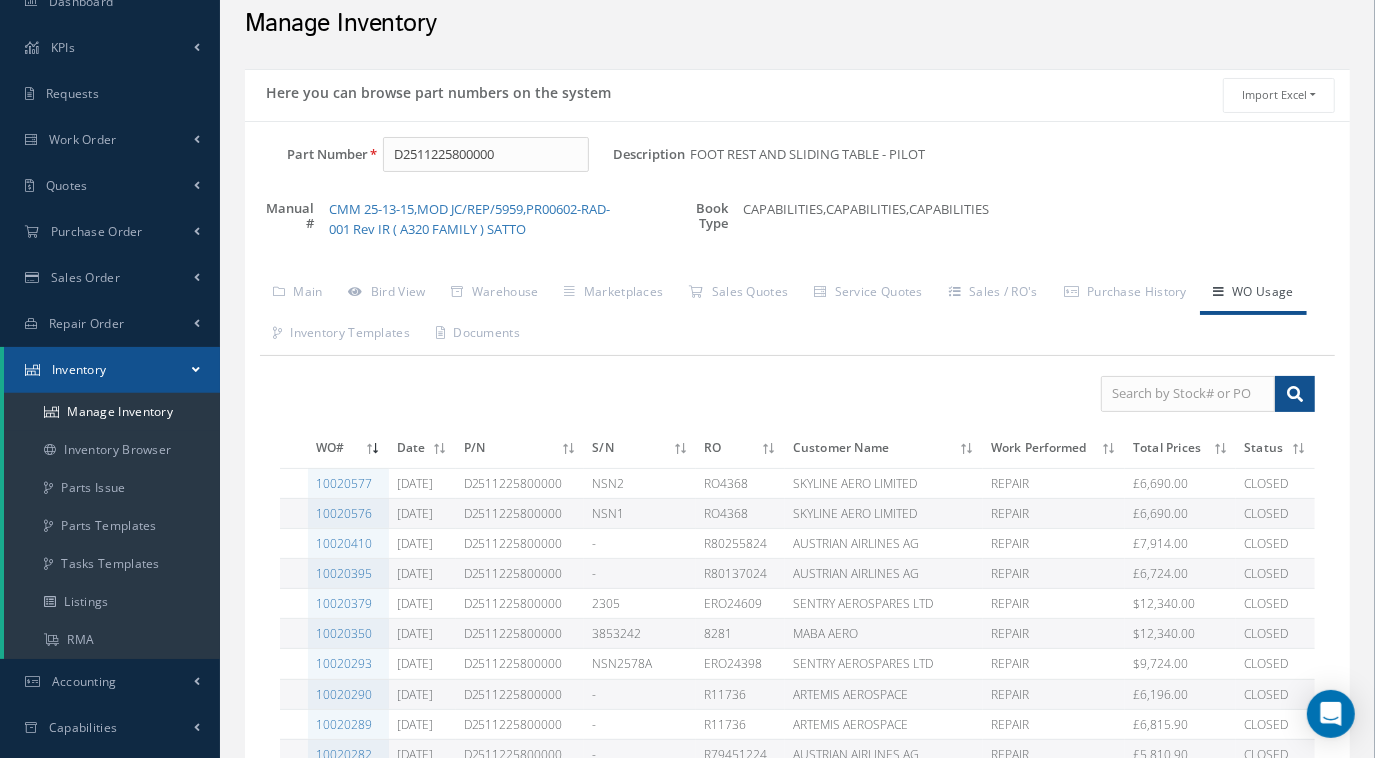 scroll, scrollTop: 23, scrollLeft: 0, axis: vertical 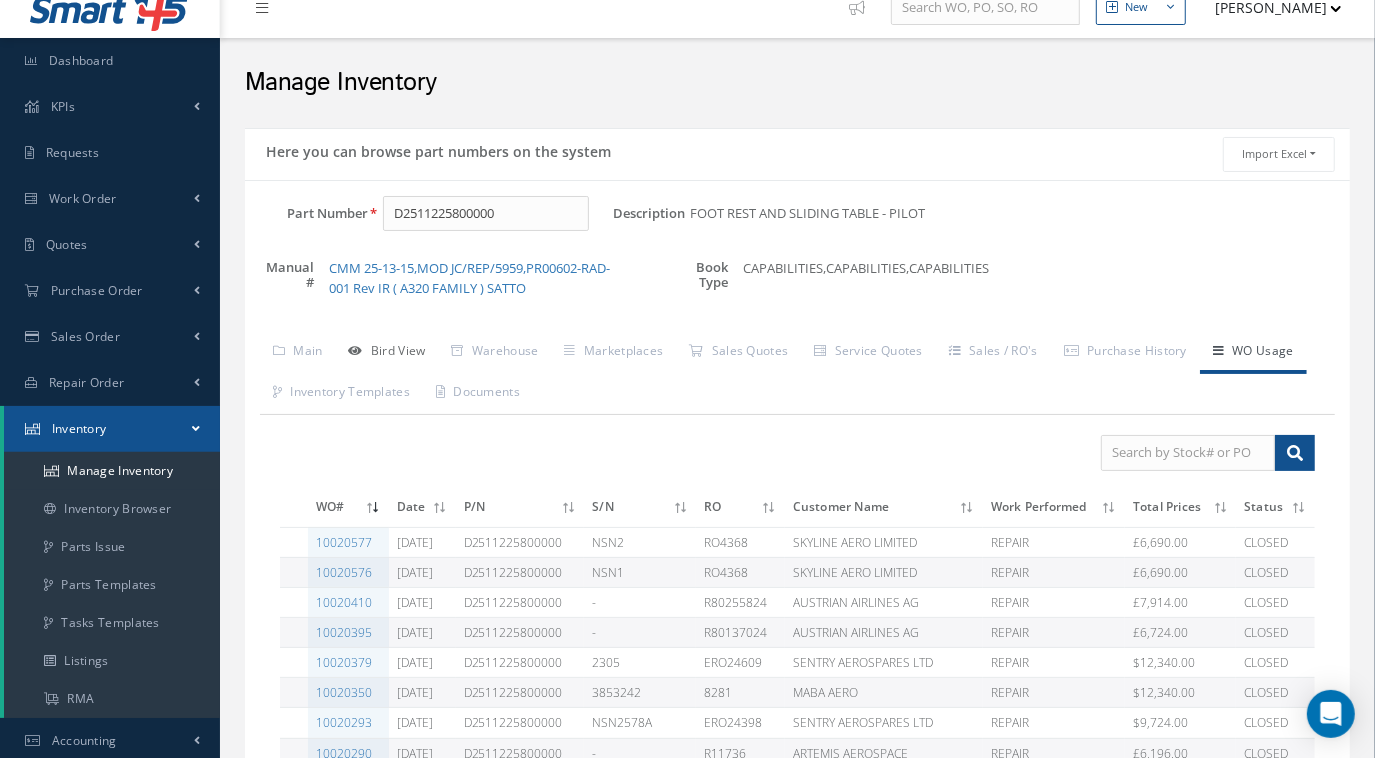 click on "Bird View" at bounding box center (387, 353) 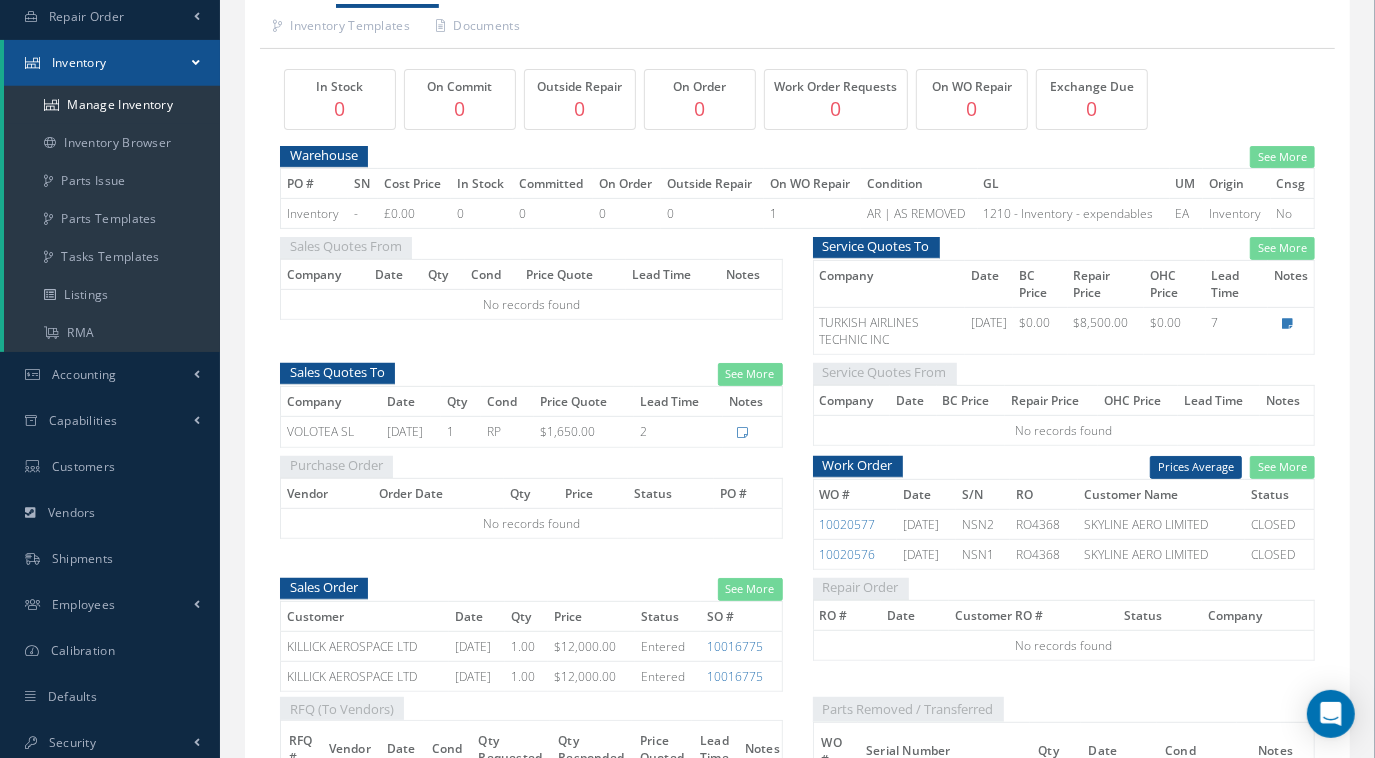 scroll, scrollTop: 390, scrollLeft: 0, axis: vertical 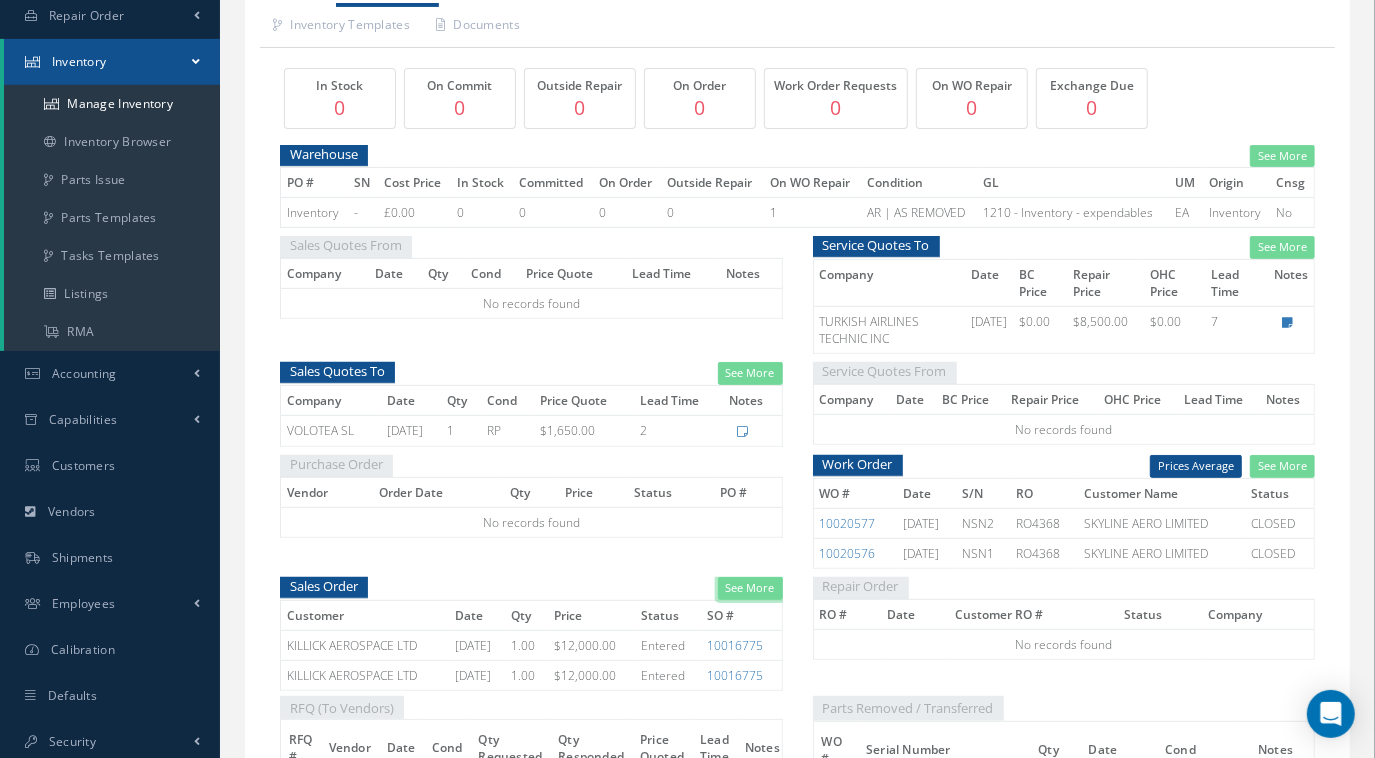 click on "See More" at bounding box center (750, 588) 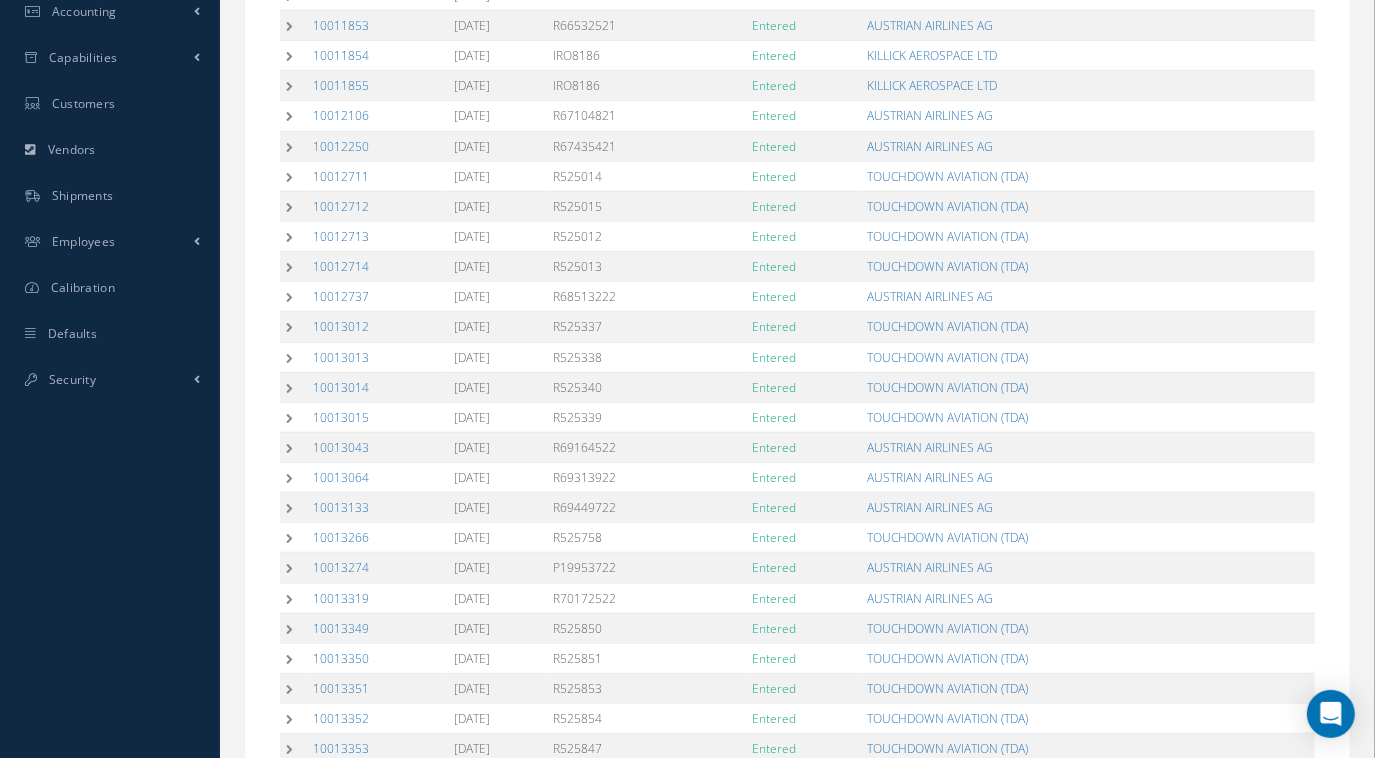 scroll, scrollTop: 0, scrollLeft: 0, axis: both 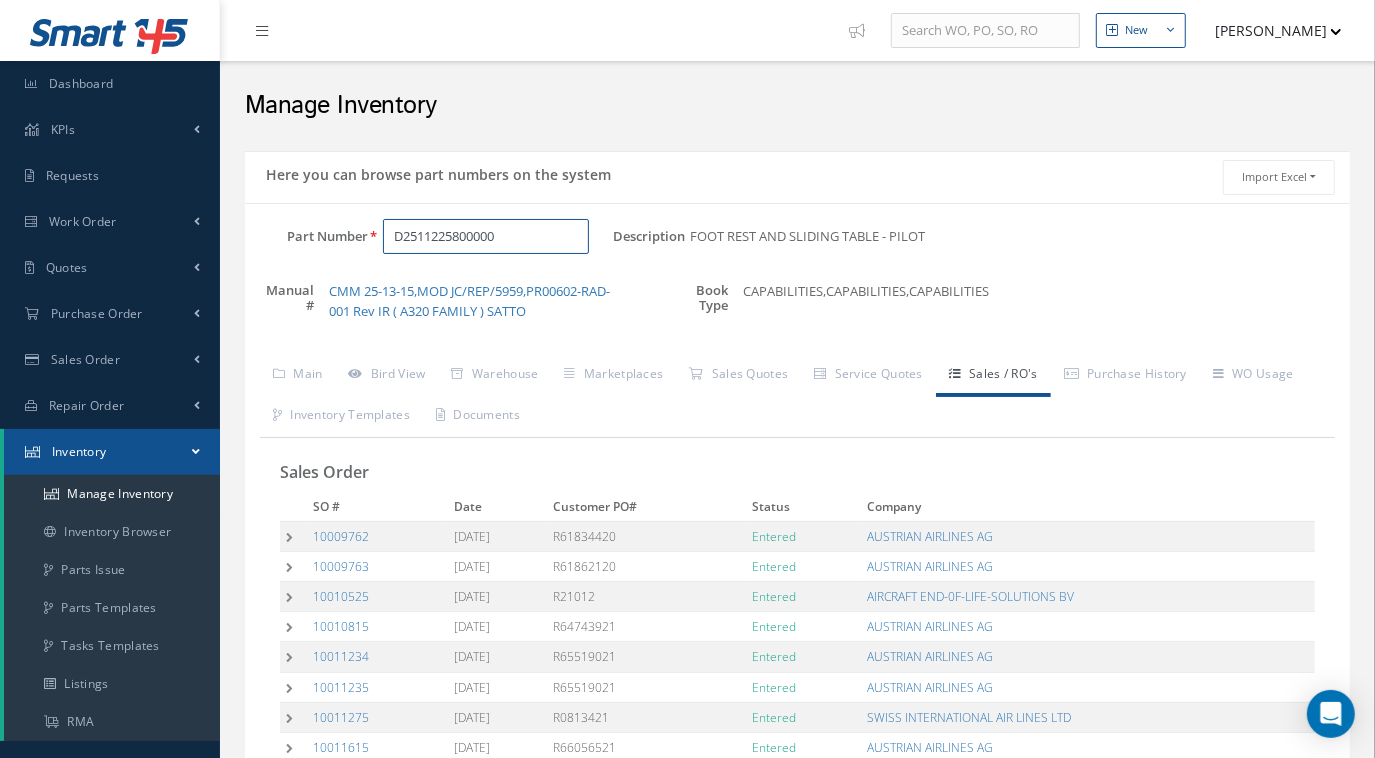 drag, startPoint x: 497, startPoint y: 231, endPoint x: 370, endPoint y: 230, distance: 127.00394 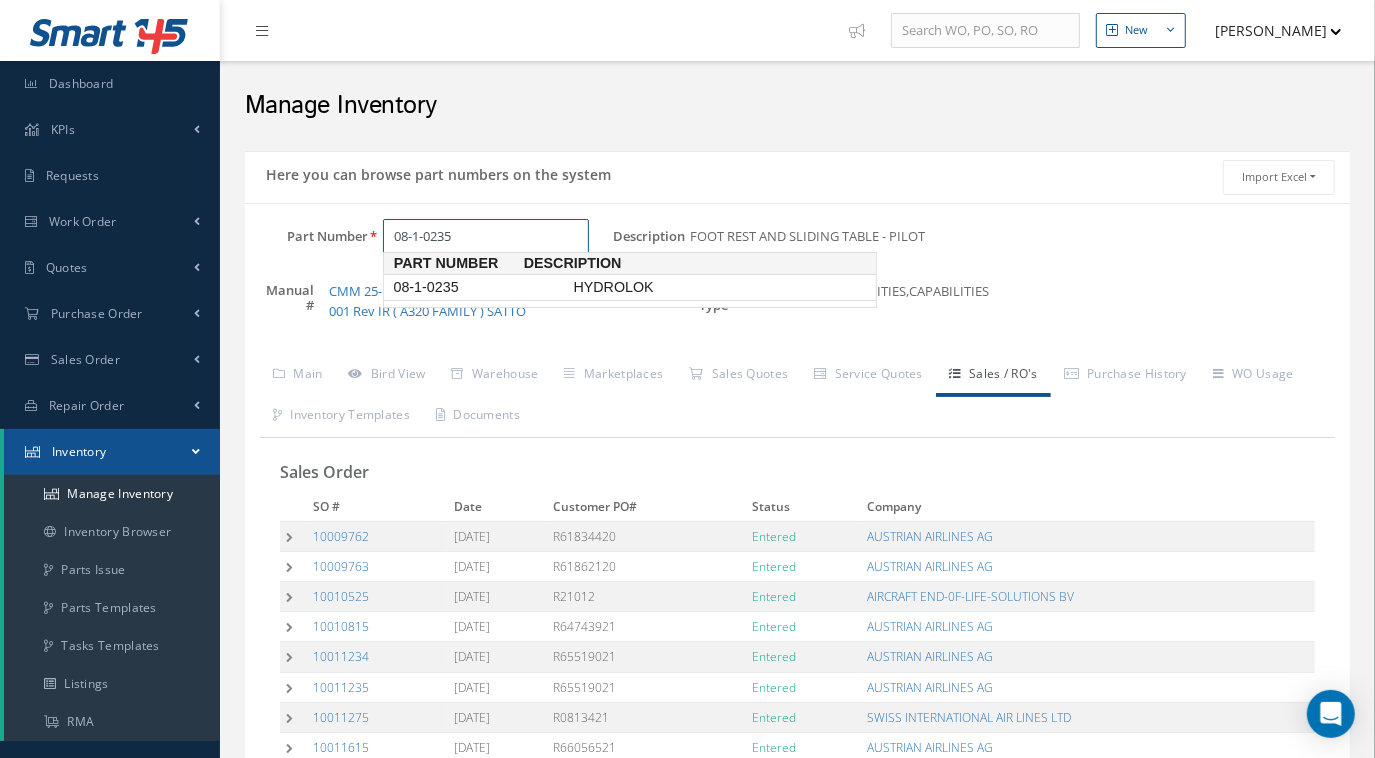 click on "08-1-0235" at bounding box center (480, 287) 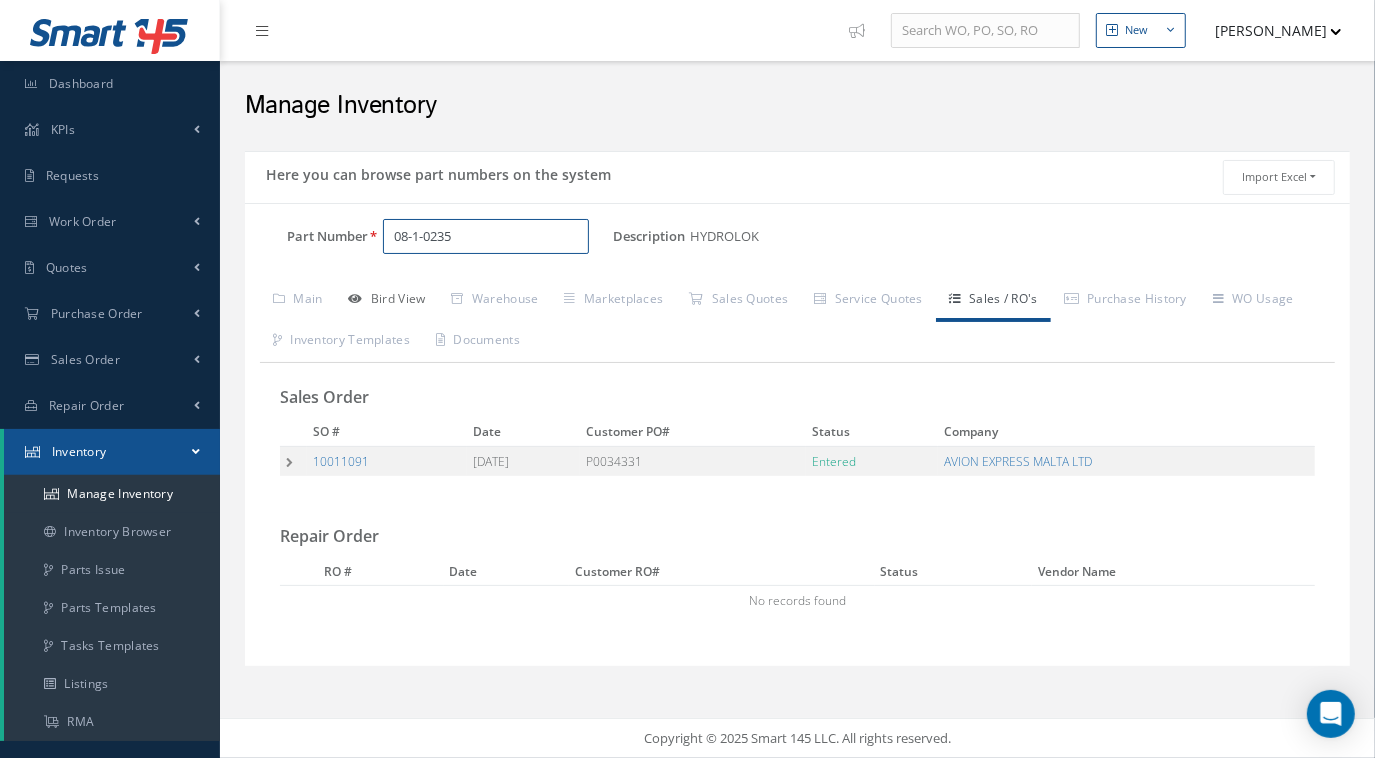 type on "08-1-0235" 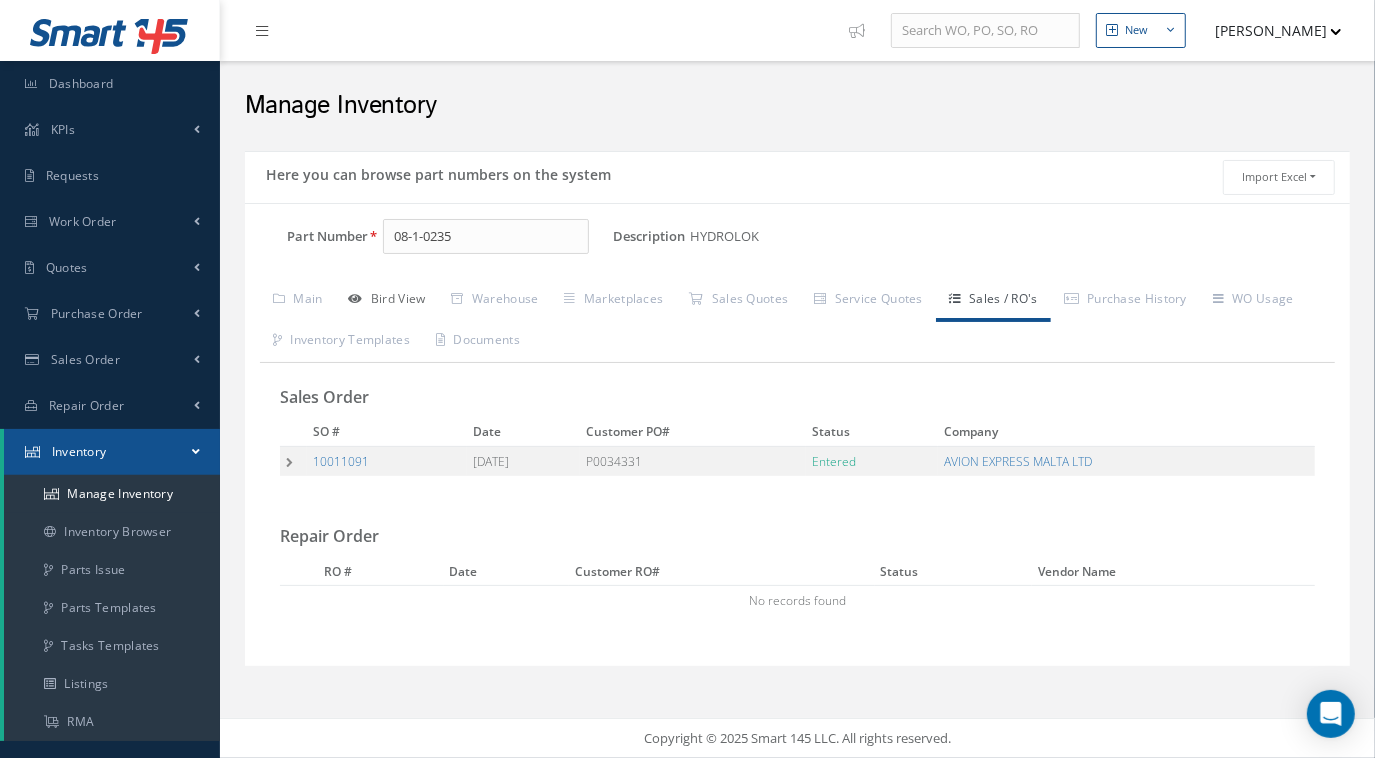 click on "Bird View" at bounding box center (387, 301) 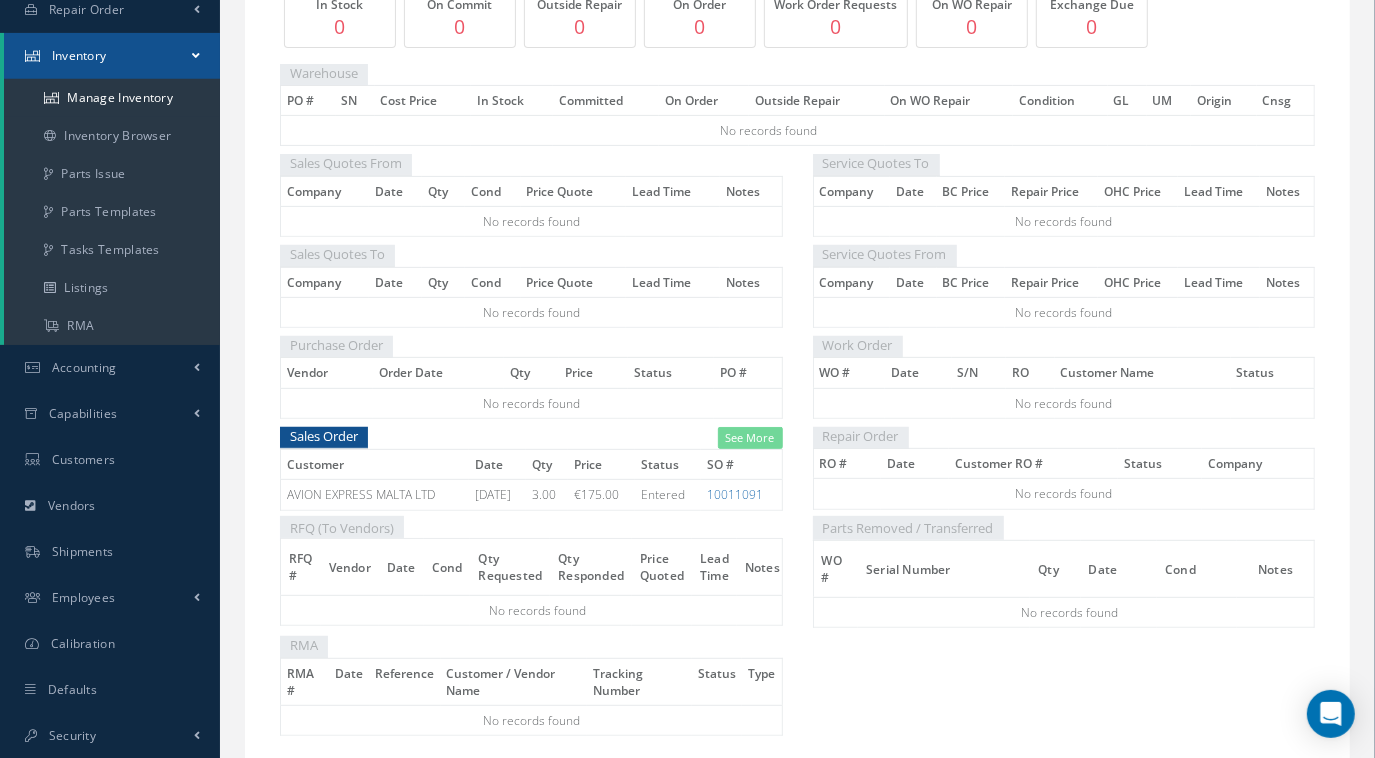 scroll, scrollTop: 395, scrollLeft: 0, axis: vertical 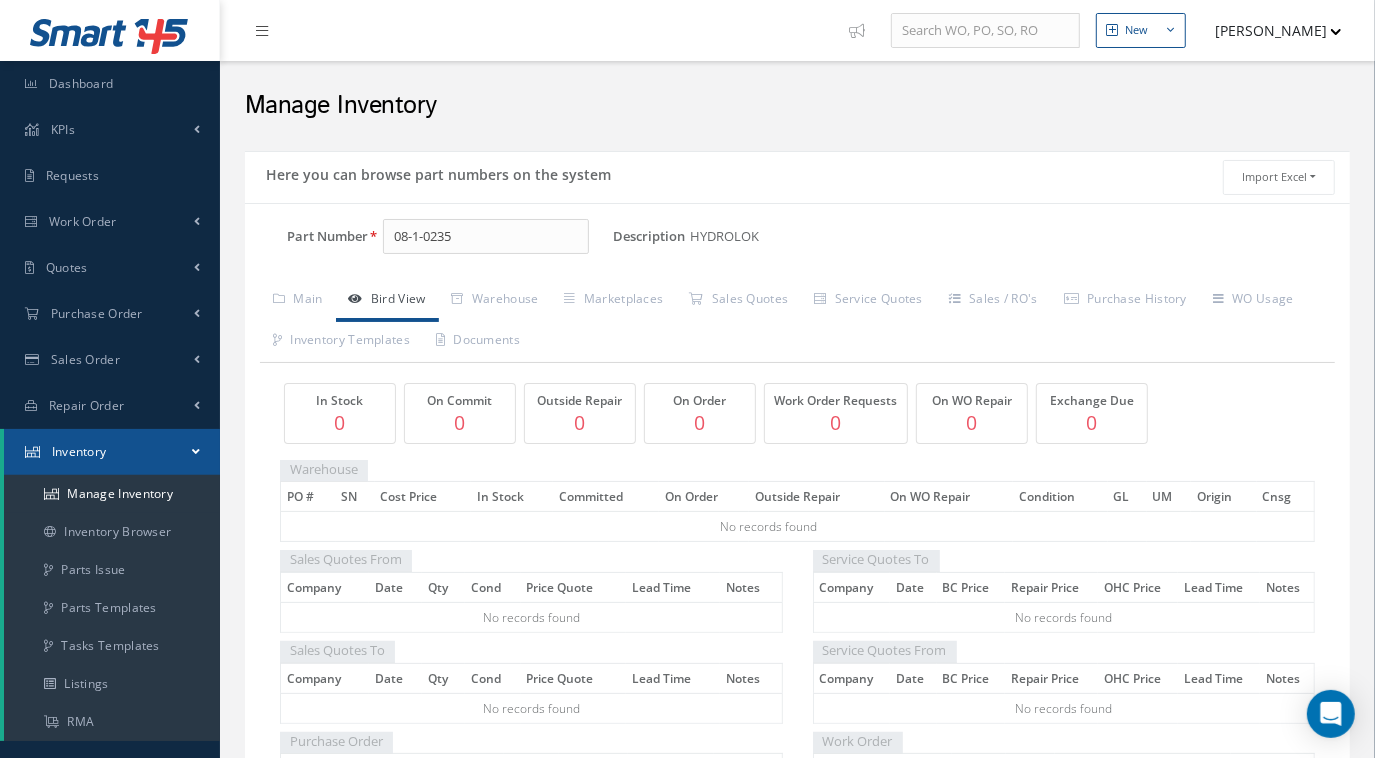 click at bounding box center [196, 451] 